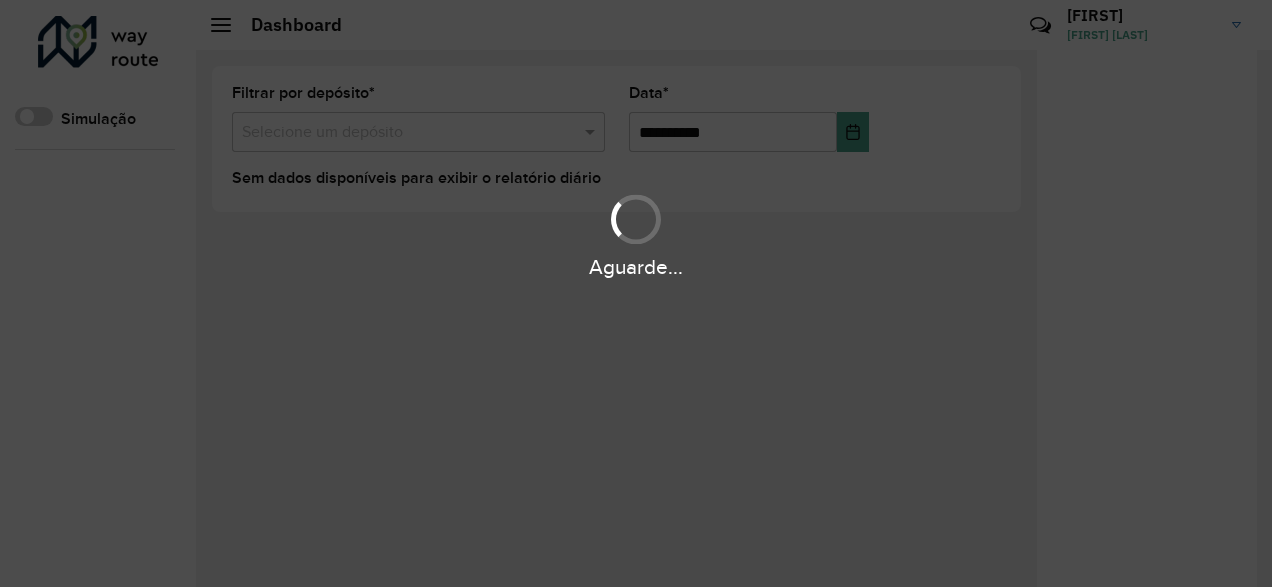 scroll, scrollTop: 0, scrollLeft: 0, axis: both 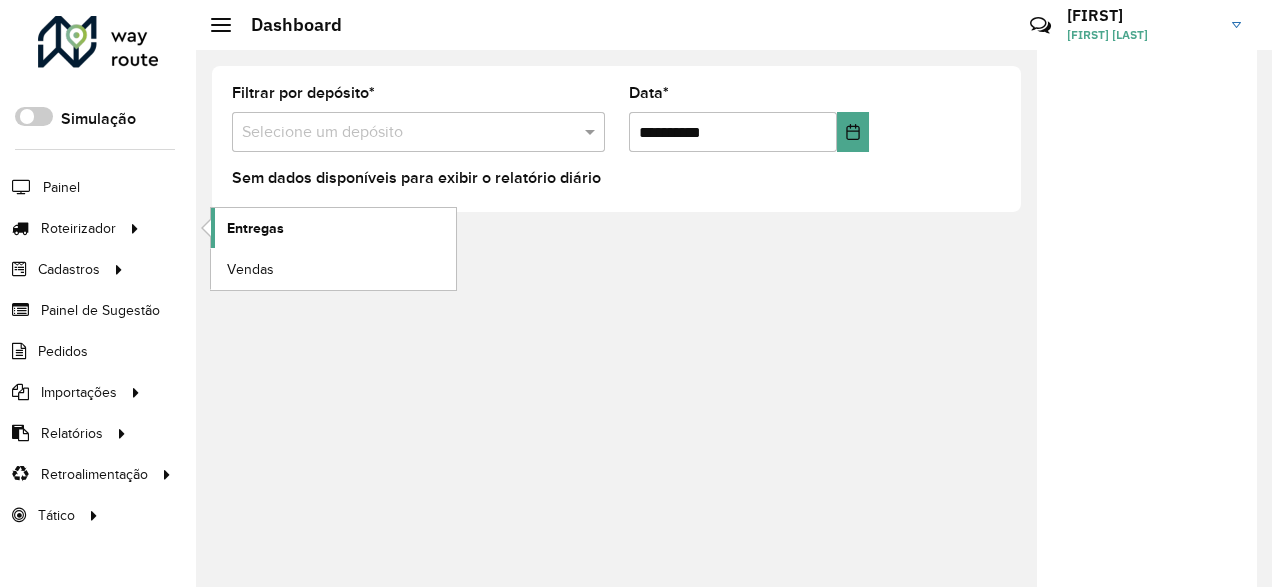 click on "Entregas" 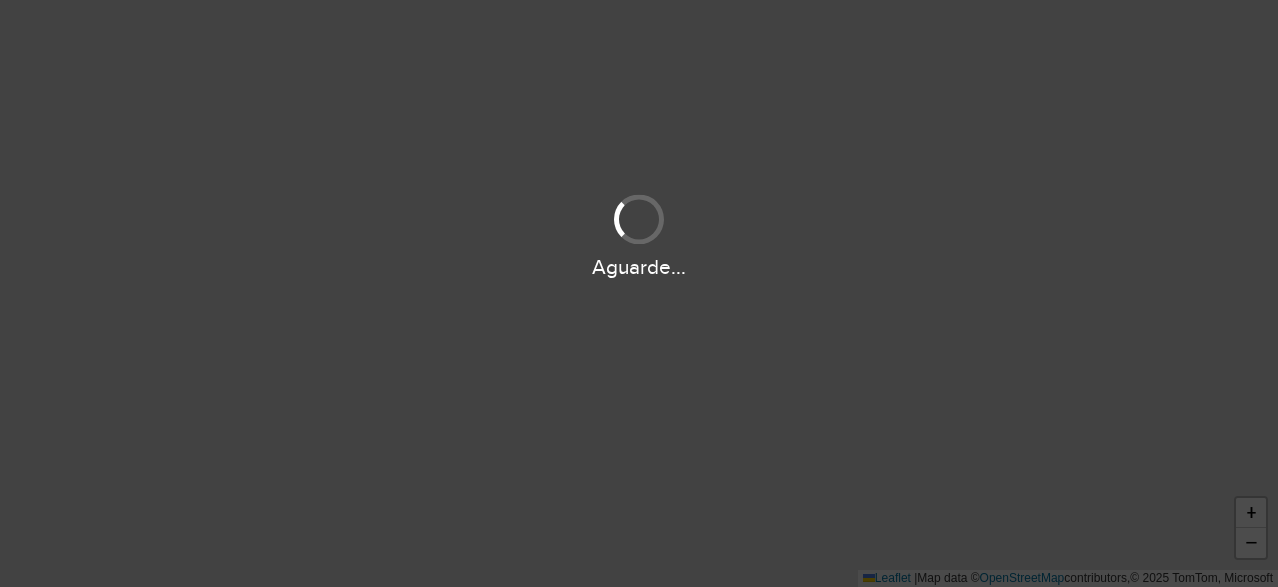 scroll, scrollTop: 0, scrollLeft: 0, axis: both 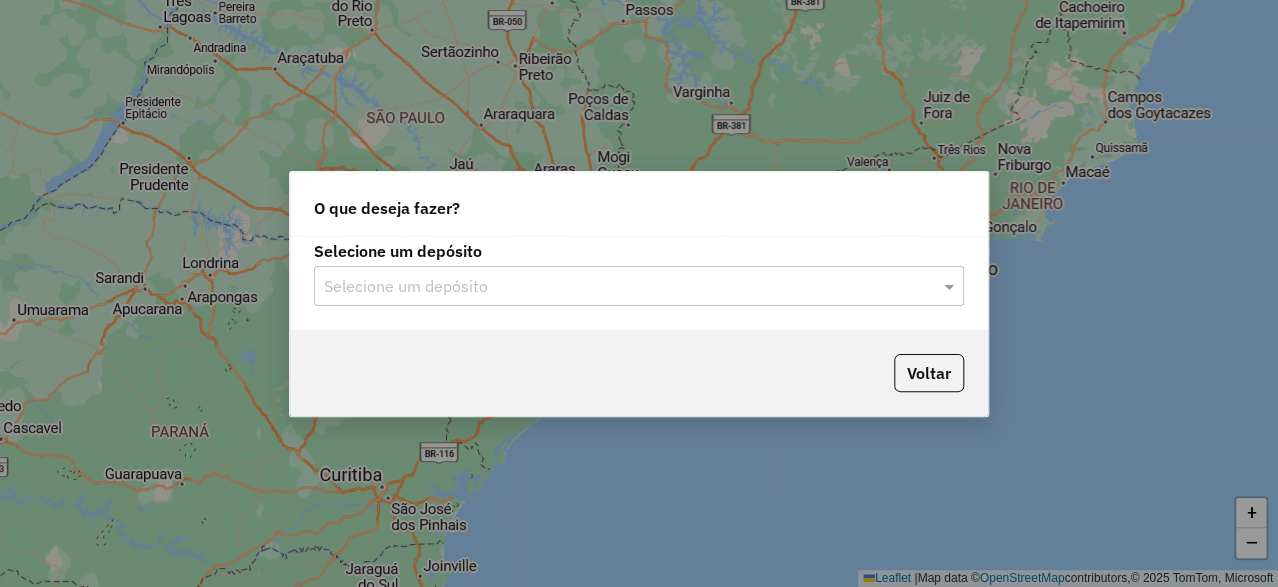 click 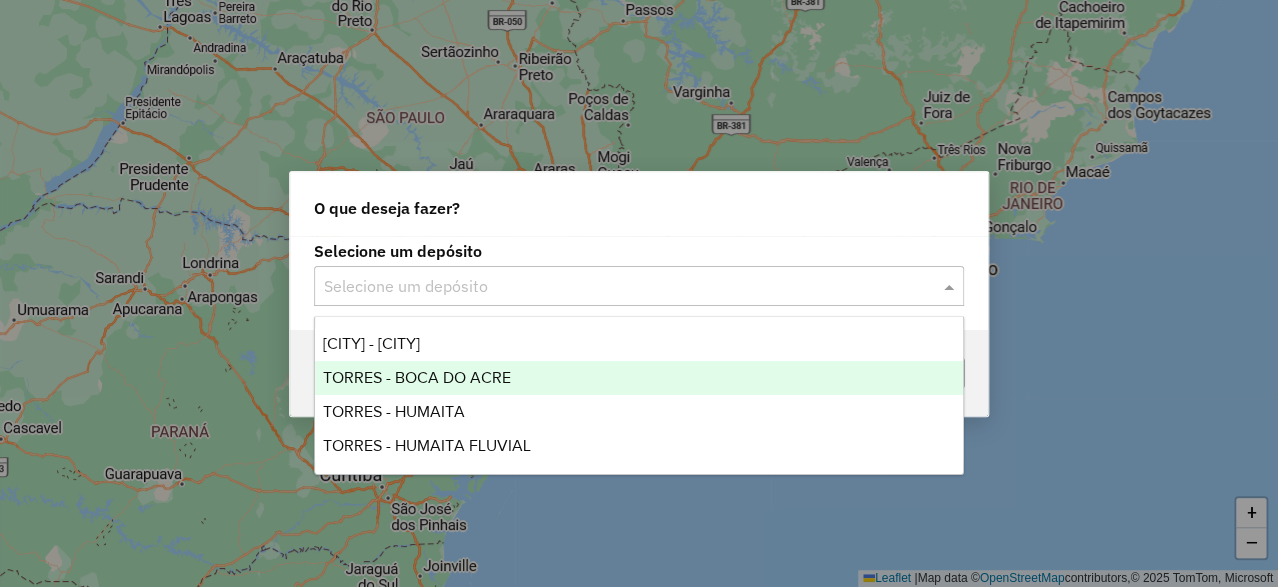 click on "TORRES - BOCA DO ACRE" at bounding box center [639, 378] 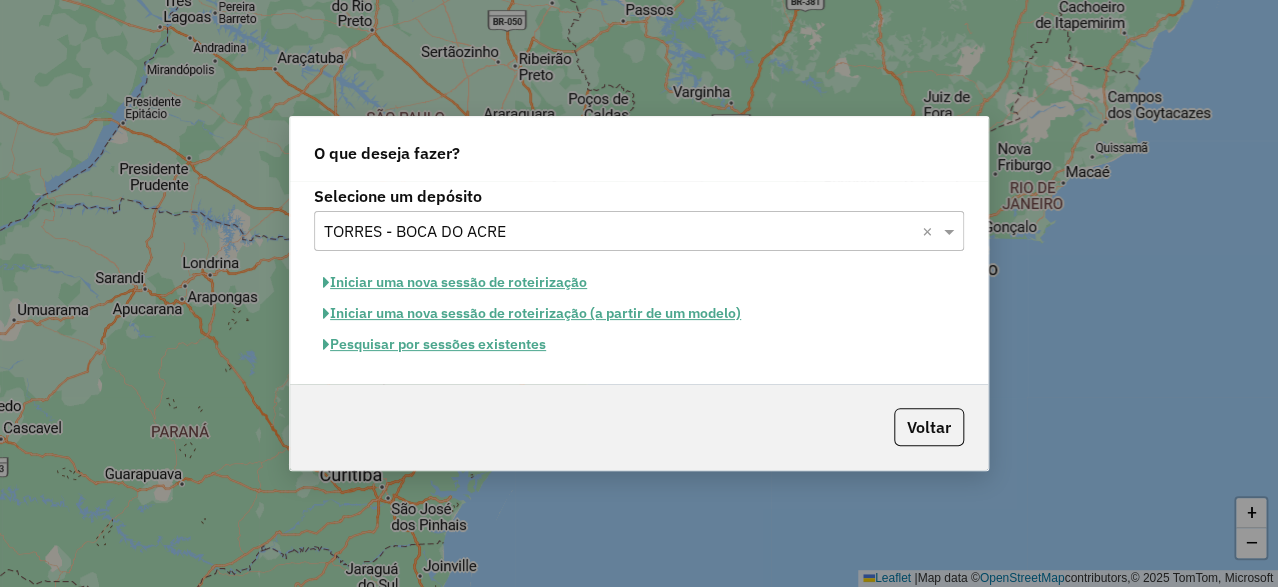 click on "Iniciar uma nova sessão de roteirização" 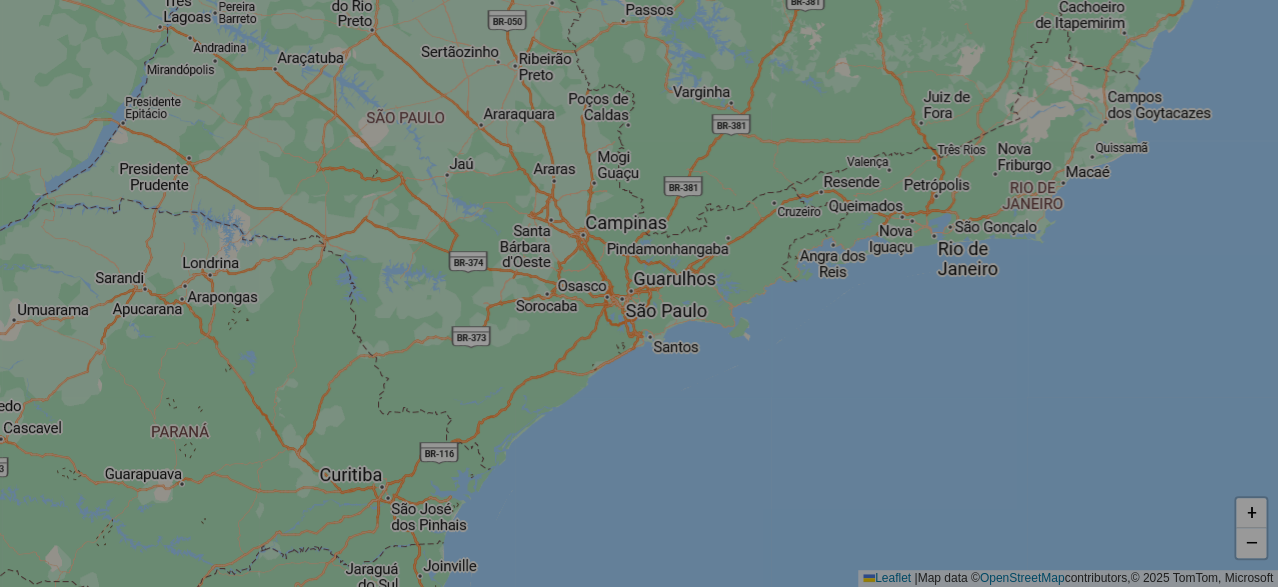 select on "*" 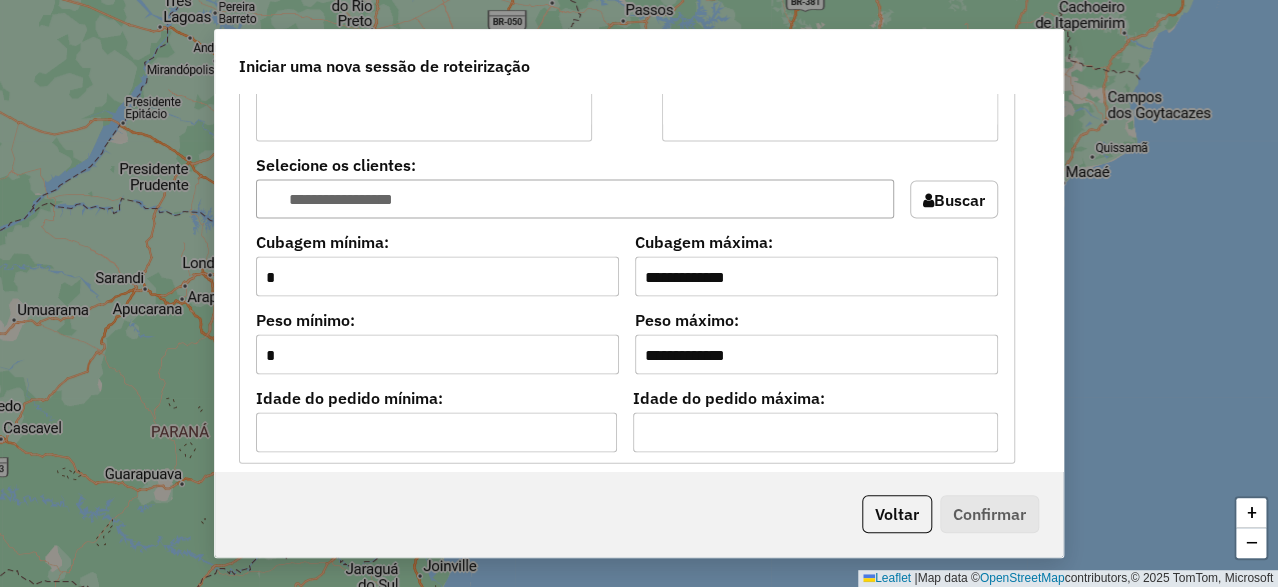 scroll, scrollTop: 1999, scrollLeft: 0, axis: vertical 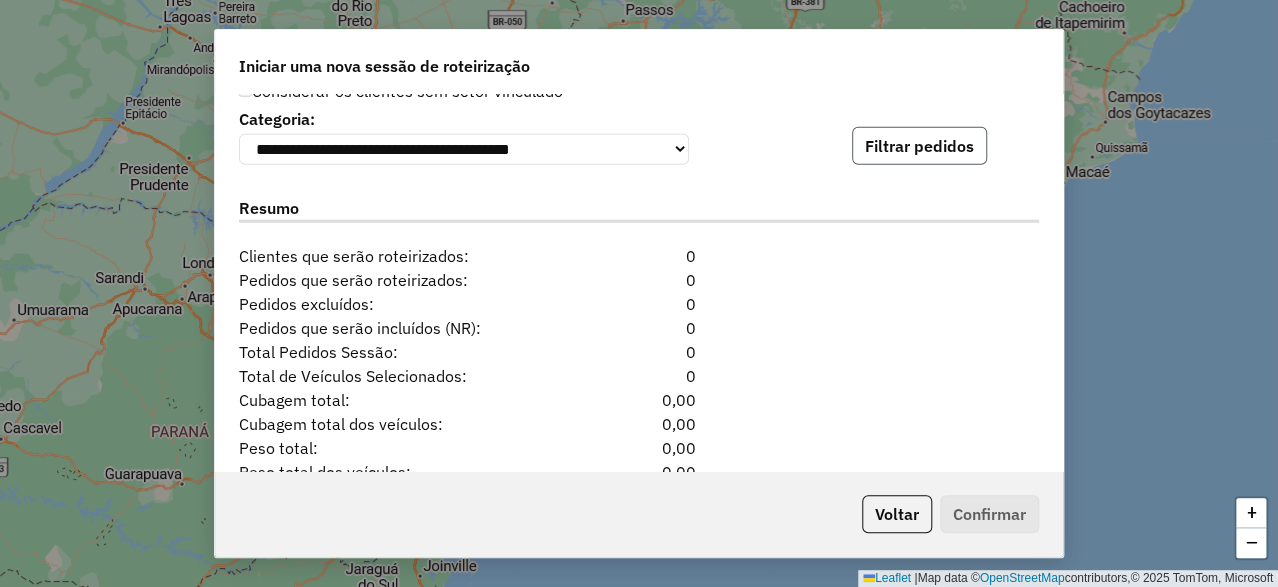 click on "Filtrar pedidos" 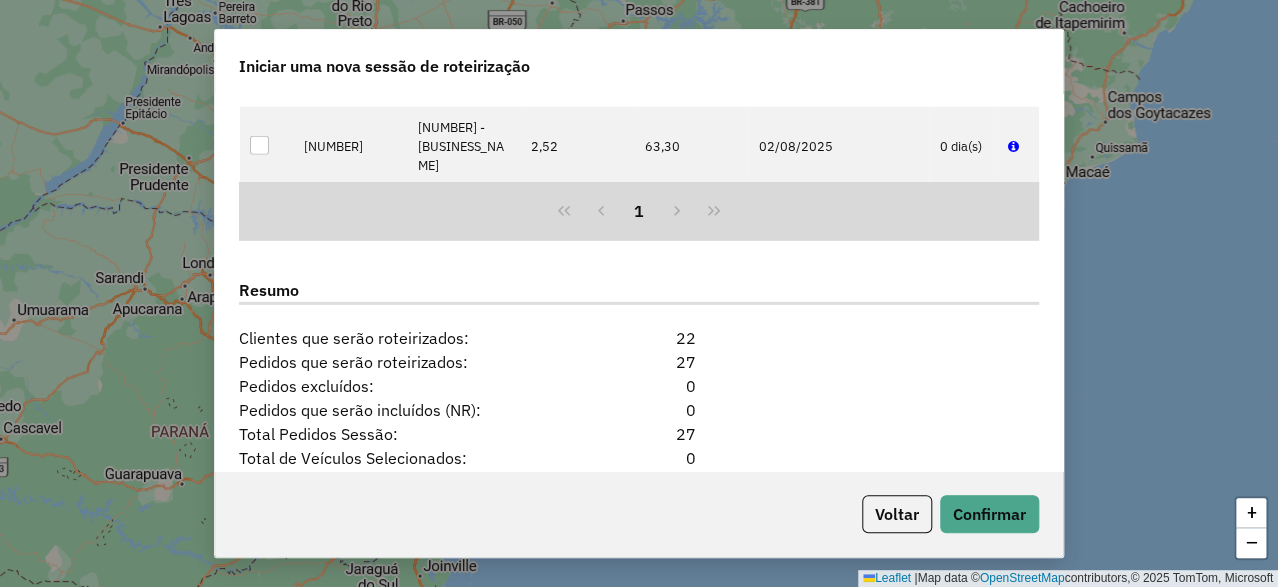 scroll, scrollTop: 2520, scrollLeft: 0, axis: vertical 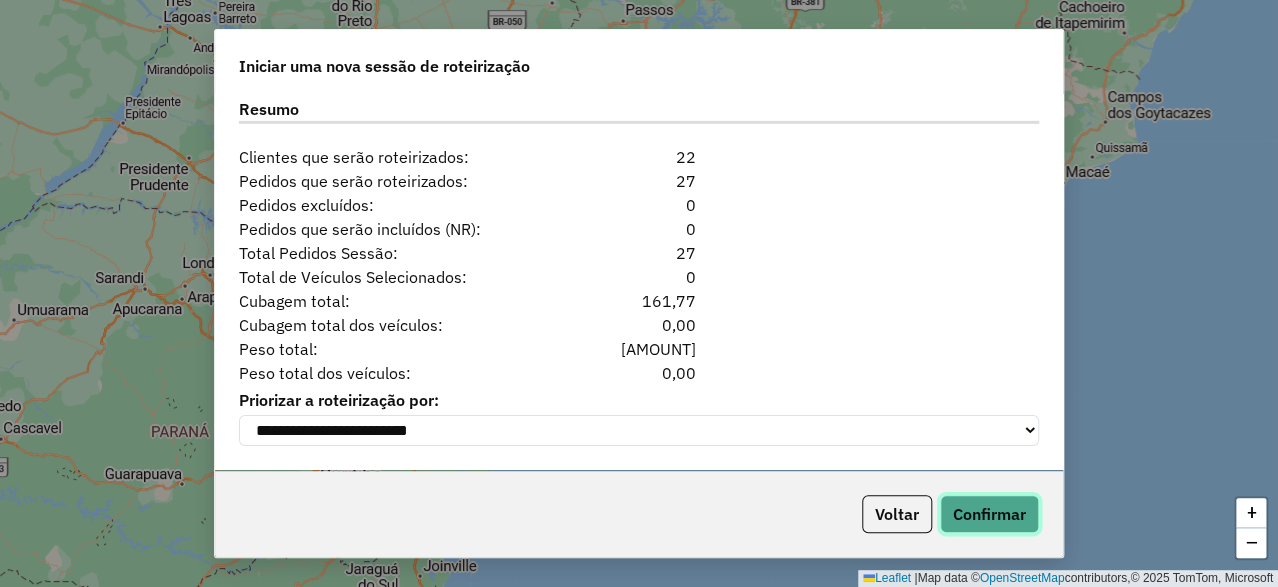 click on "Confirmar" 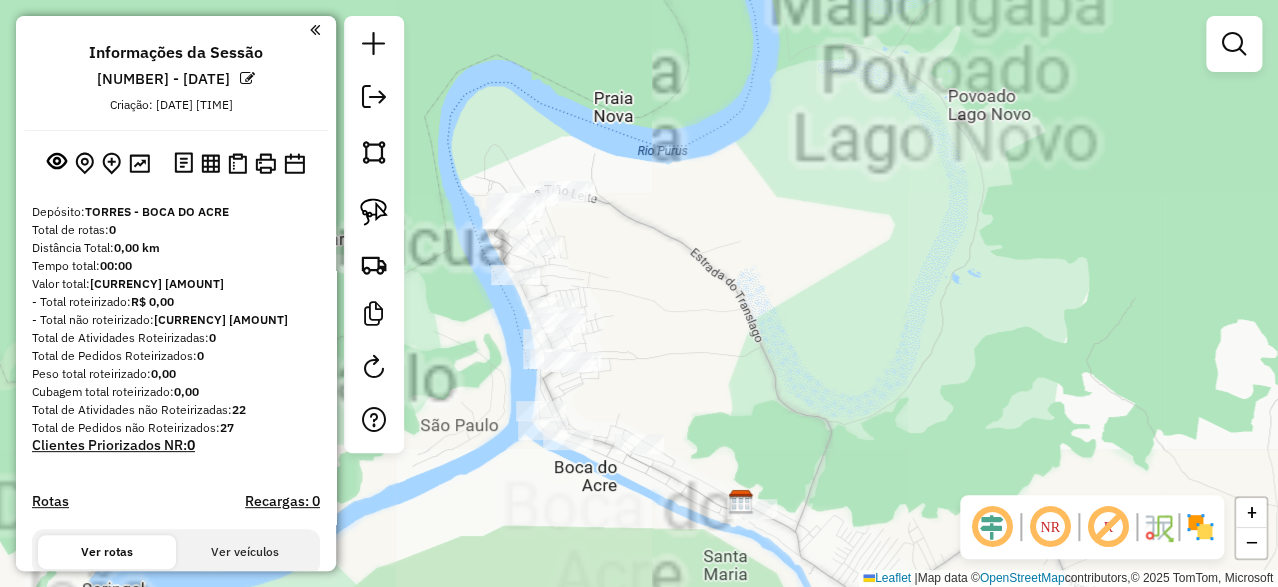 drag, startPoint x: 630, startPoint y: 233, endPoint x: 646, endPoint y: 281, distance: 50.596443 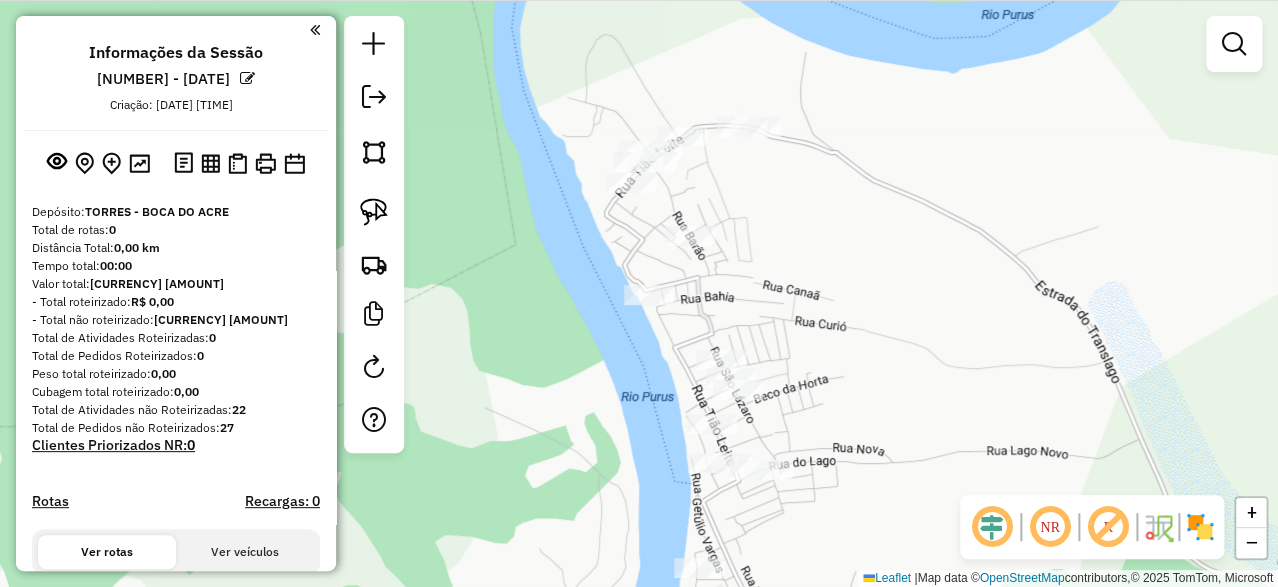 drag, startPoint x: 661, startPoint y: 306, endPoint x: 770, endPoint y: 236, distance: 129.5415 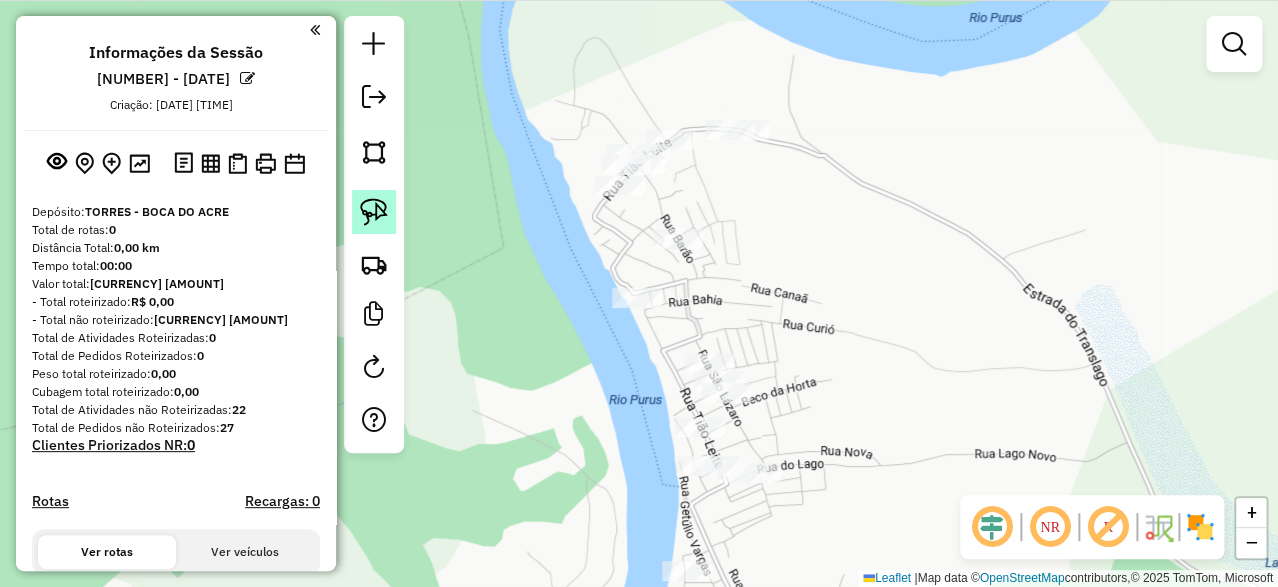 click 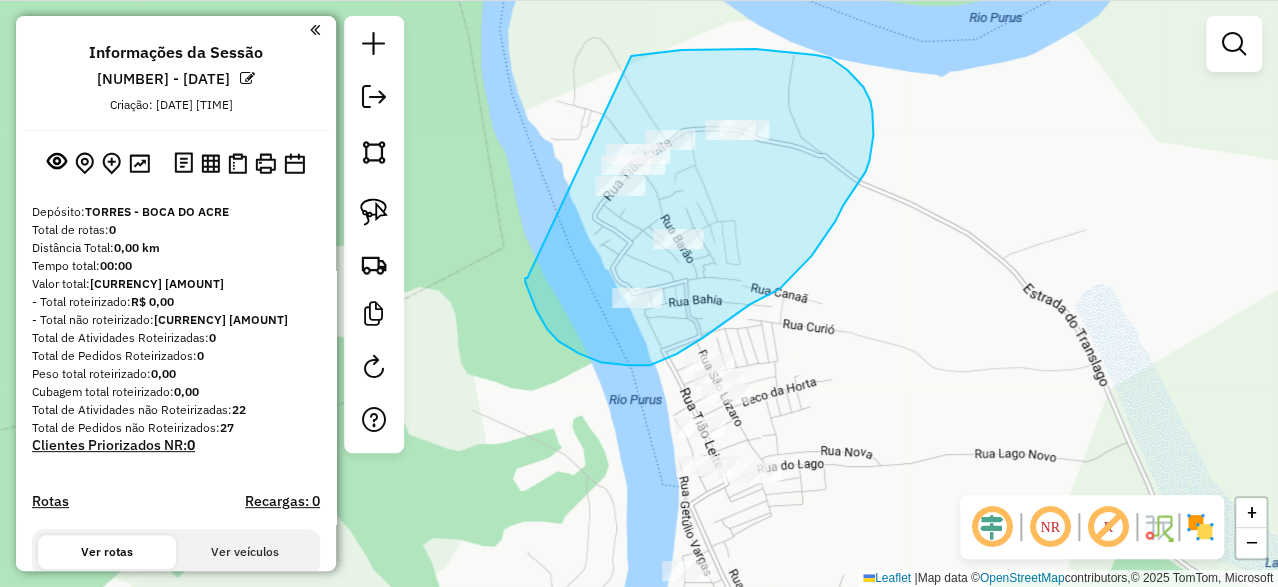drag, startPoint x: 527, startPoint y: 278, endPoint x: 631, endPoint y: 56, distance: 245.15302 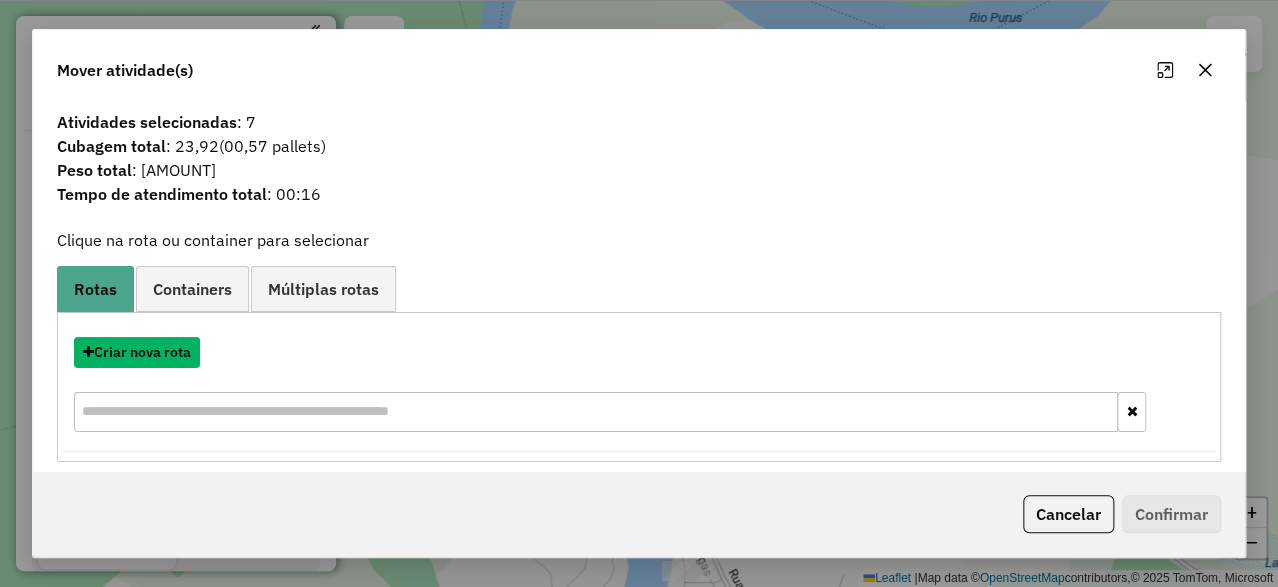 click on "Criar nova rota" at bounding box center [137, 352] 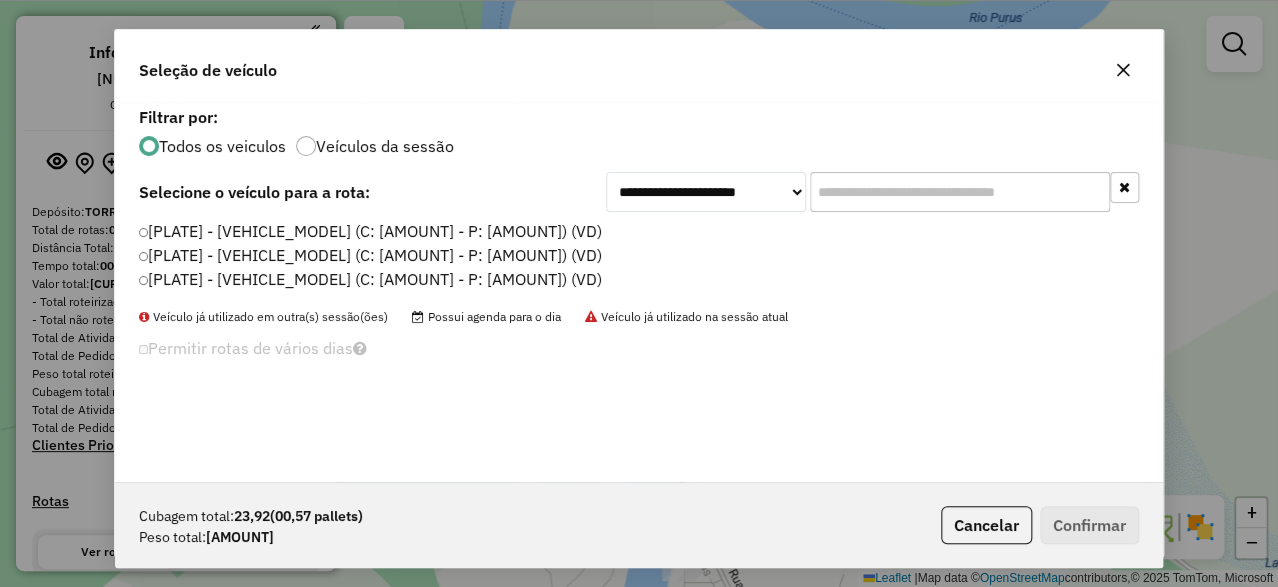 scroll, scrollTop: 11, scrollLeft: 5, axis: both 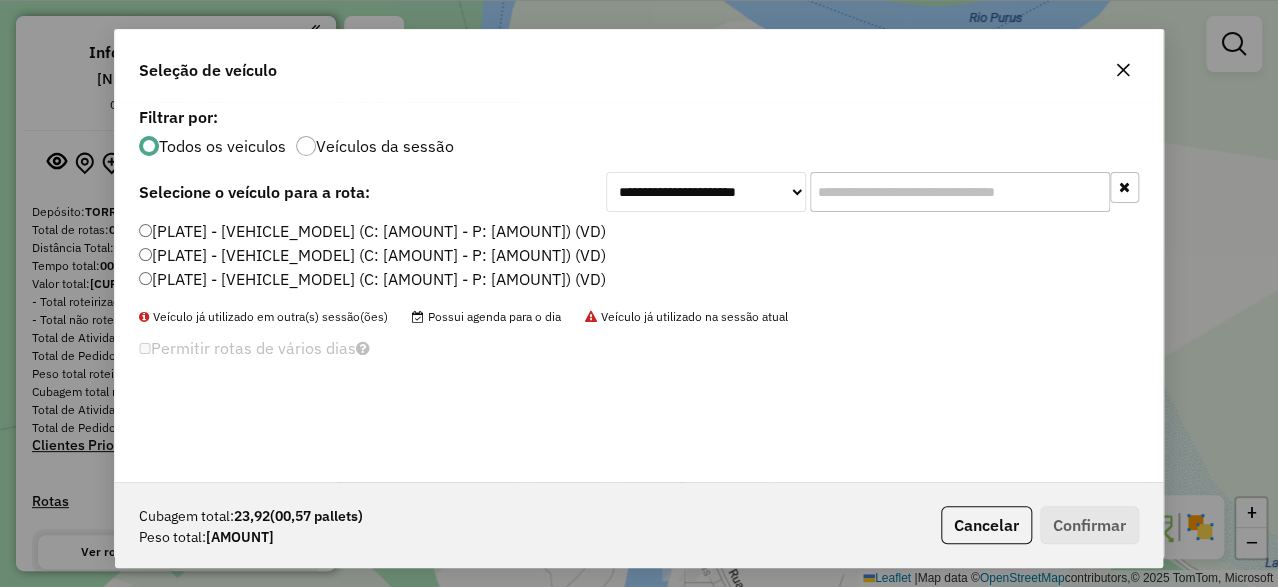 click on "[PLATE] - [VEHICLE_MODEL] (C: [AMOUNT] - P: [AMOUNT]) (VD)" 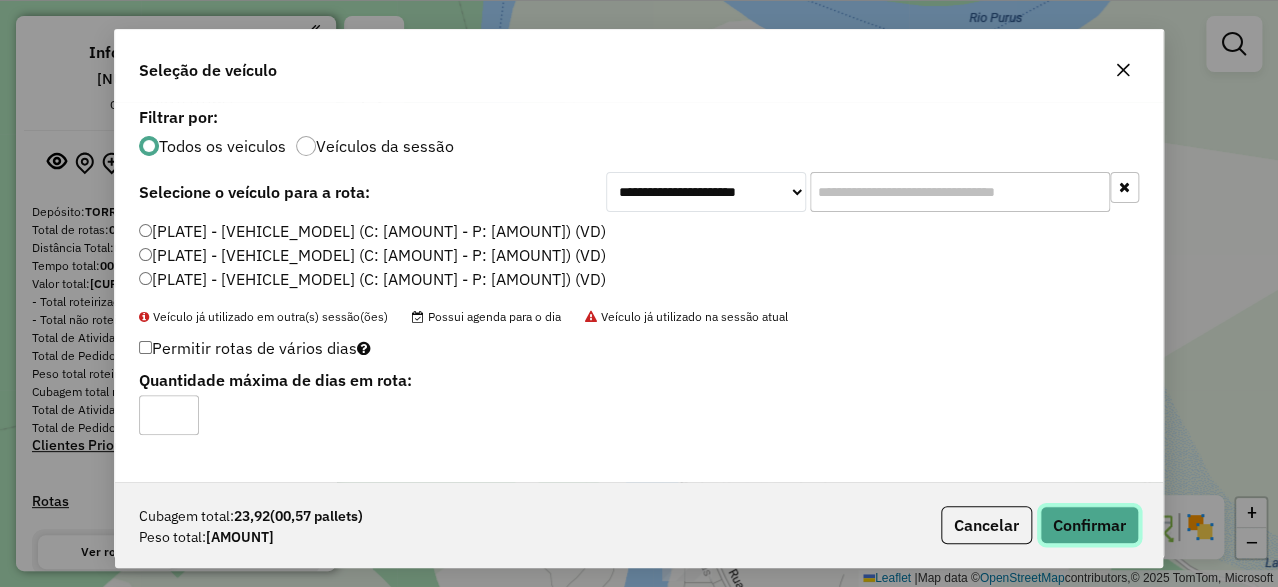 click on "Confirmar" 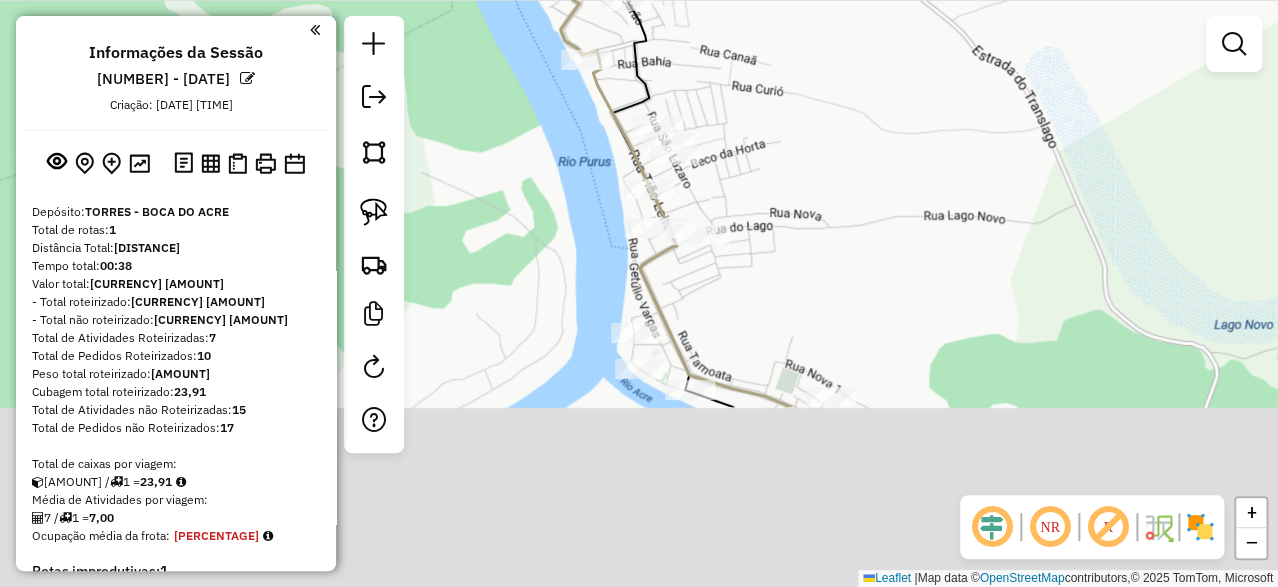 drag, startPoint x: 985, startPoint y: 353, endPoint x: 934, endPoint y: 115, distance: 243.40295 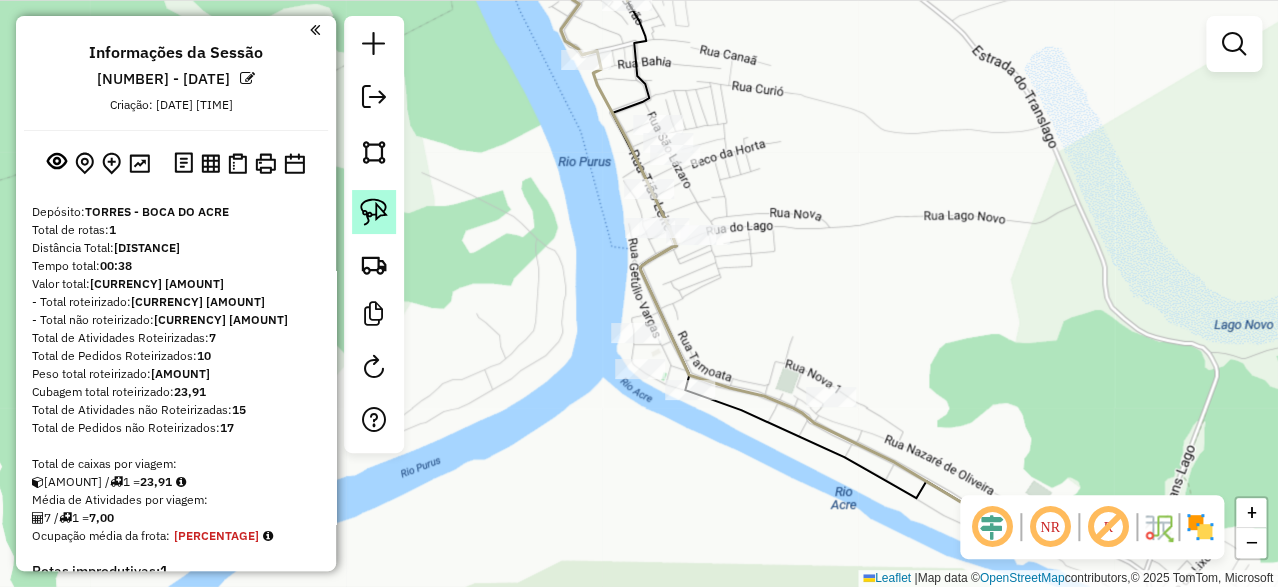 click 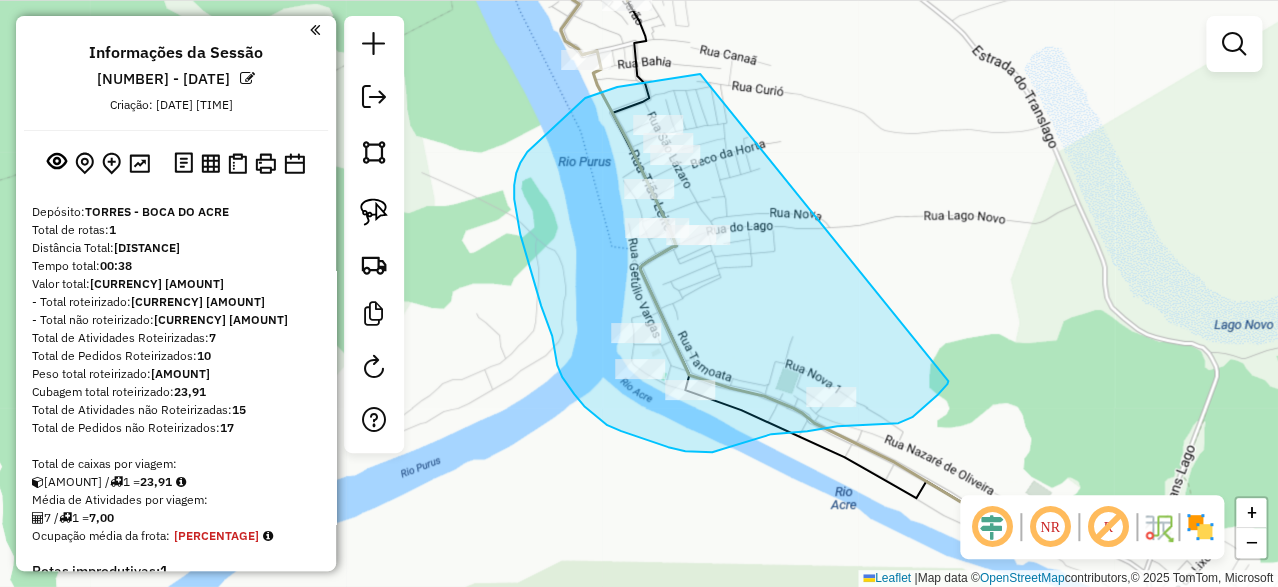 drag, startPoint x: 700, startPoint y: 74, endPoint x: 951, endPoint y: 373, distance: 390.387 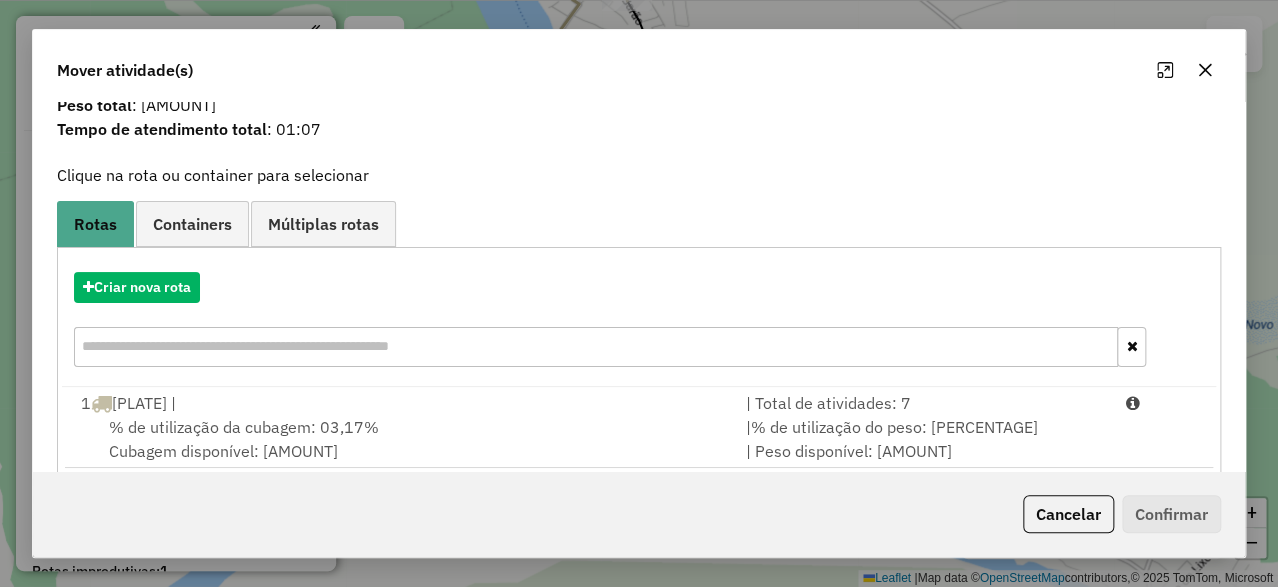 scroll, scrollTop: 95, scrollLeft: 0, axis: vertical 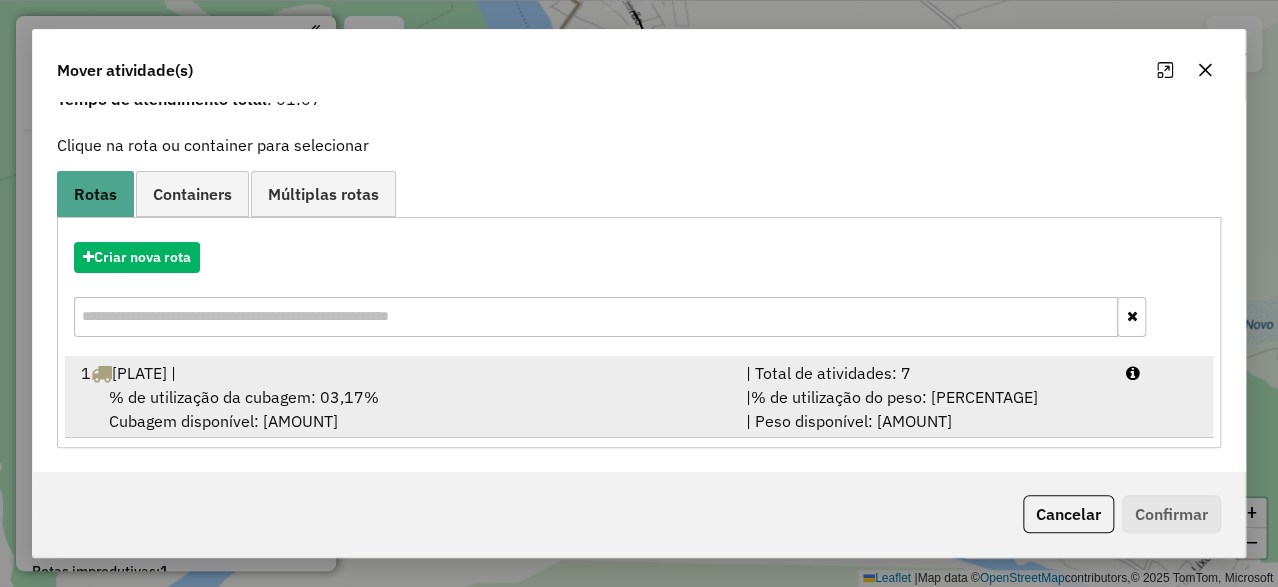 click on "[PLATE] |" at bounding box center [401, 373] 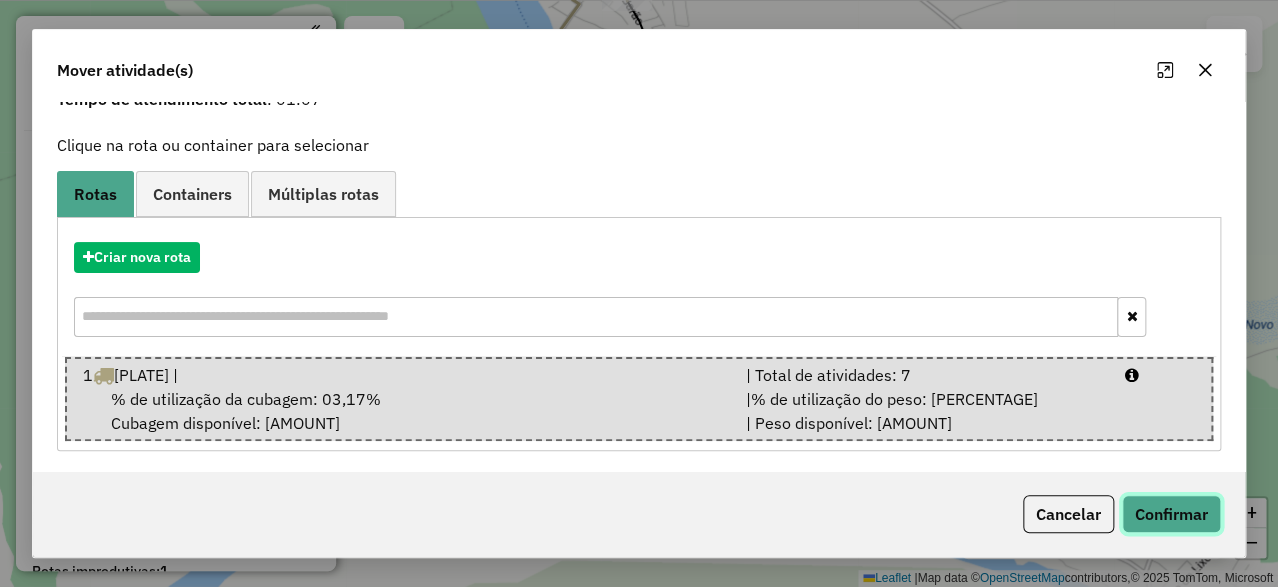 click on "Confirmar" 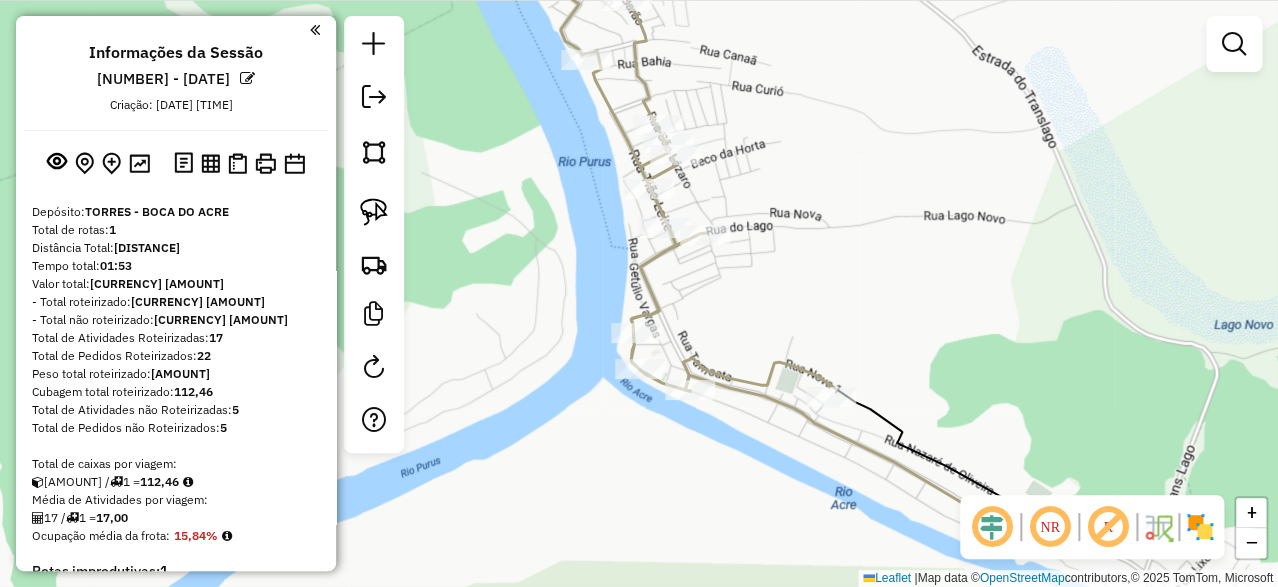 scroll, scrollTop: 0, scrollLeft: 0, axis: both 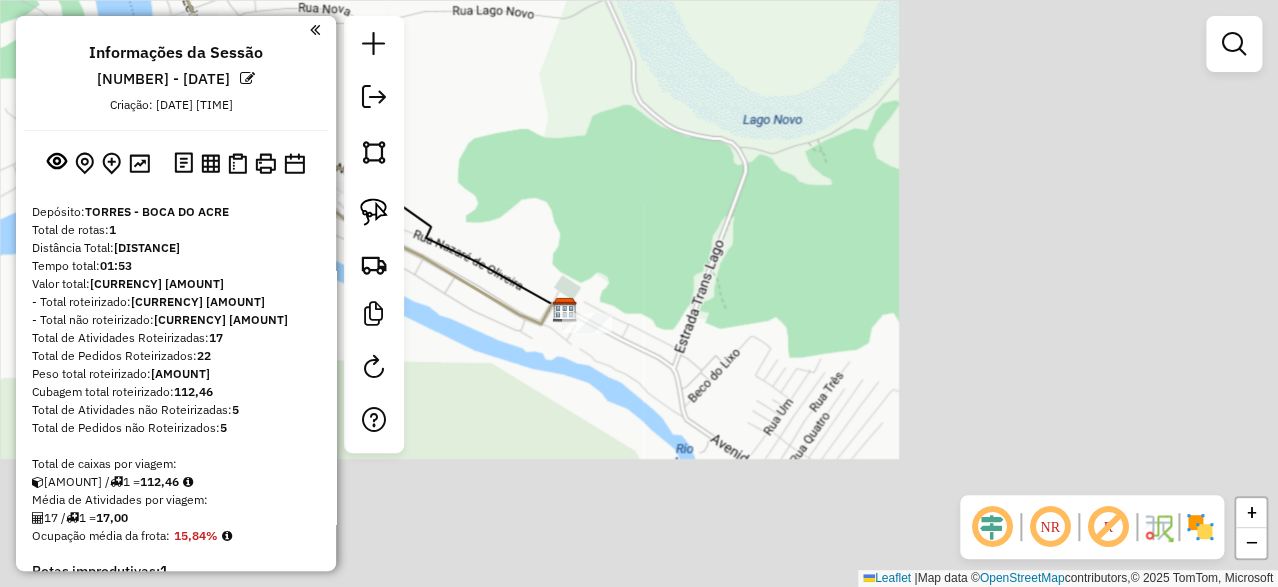 drag, startPoint x: 1106, startPoint y: 230, endPoint x: 635, endPoint y: 25, distance: 513.6789 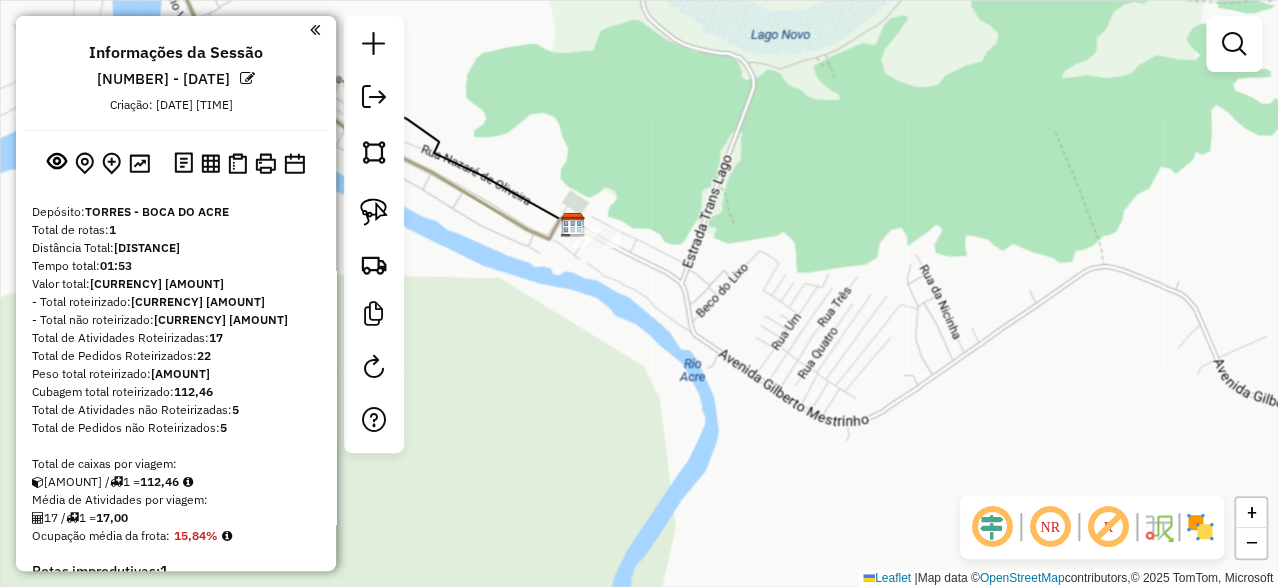 drag, startPoint x: 699, startPoint y: 158, endPoint x: 703, endPoint y: 70, distance: 88.09086 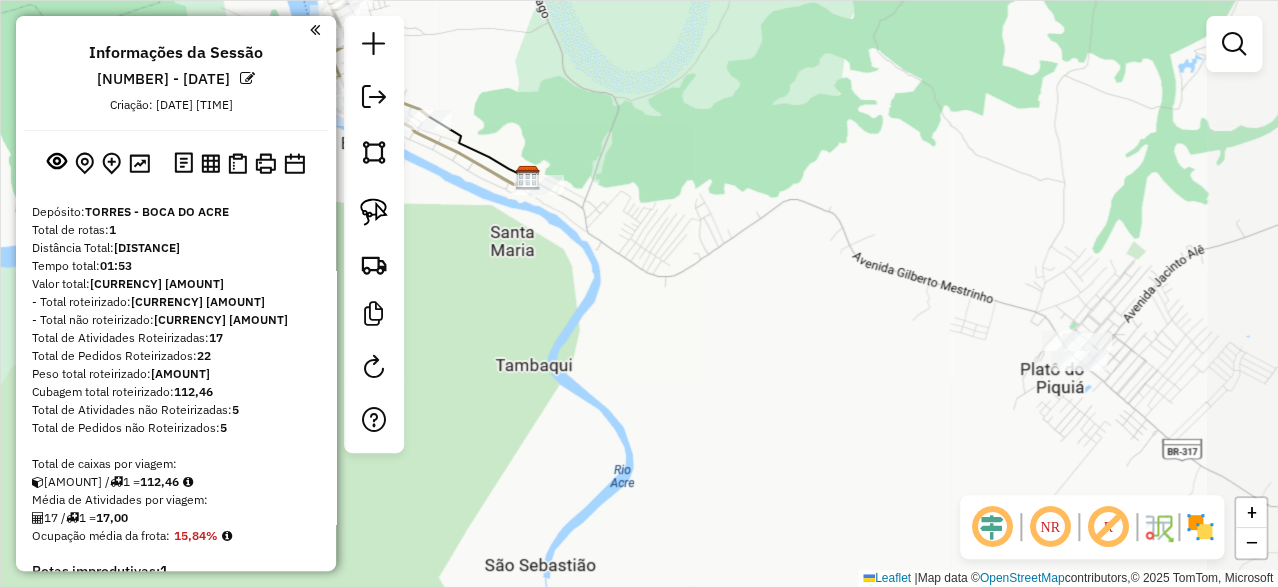 drag, startPoint x: 860, startPoint y: 143, endPoint x: 443, endPoint y: 230, distance: 425.97888 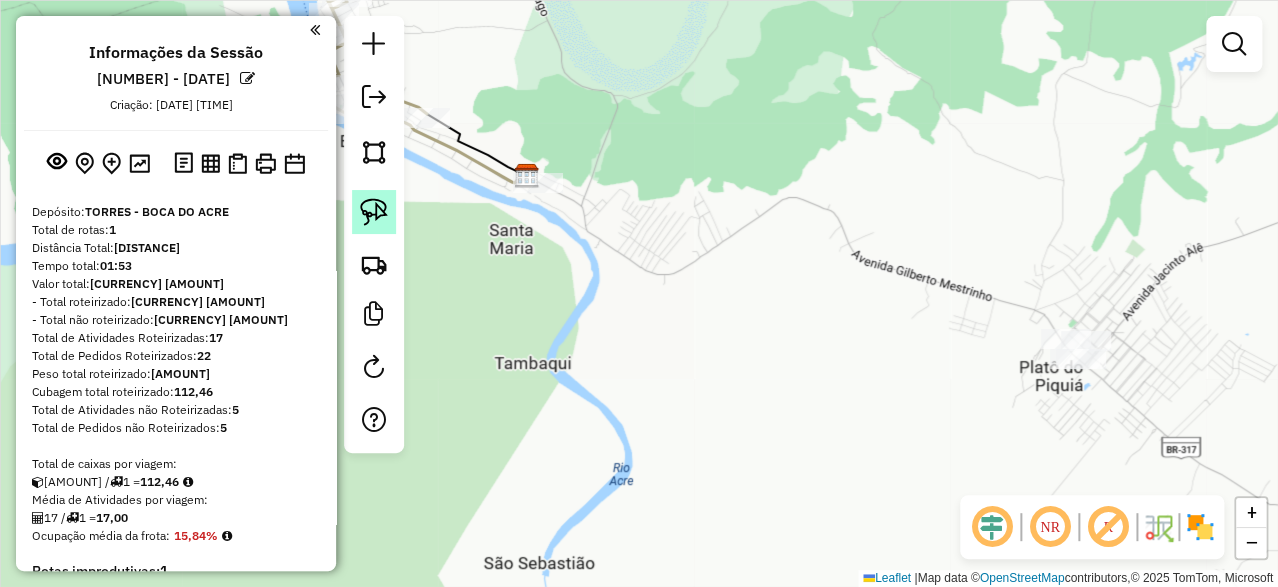click 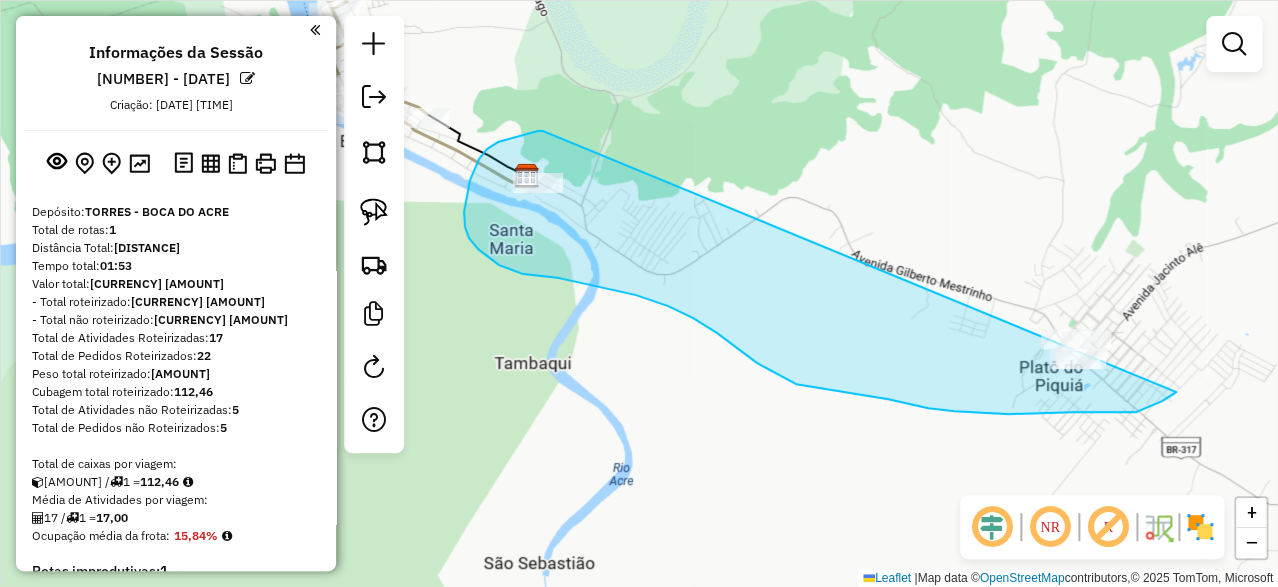 drag, startPoint x: 543, startPoint y: 131, endPoint x: 1205, endPoint y: 269, distance: 676.2307 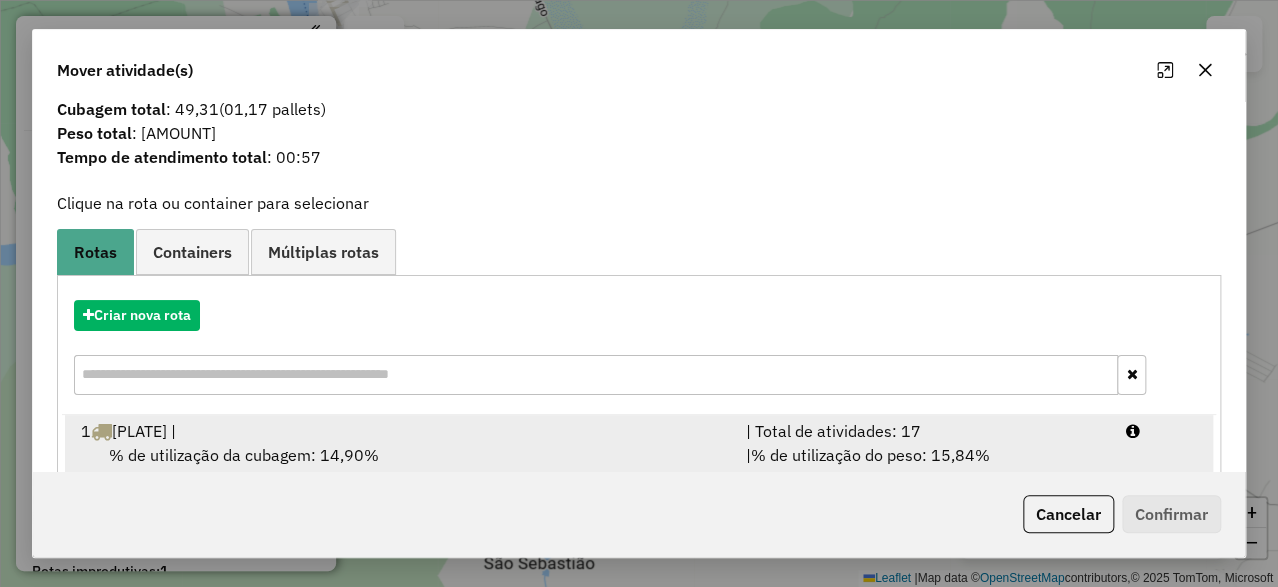scroll, scrollTop: 95, scrollLeft: 0, axis: vertical 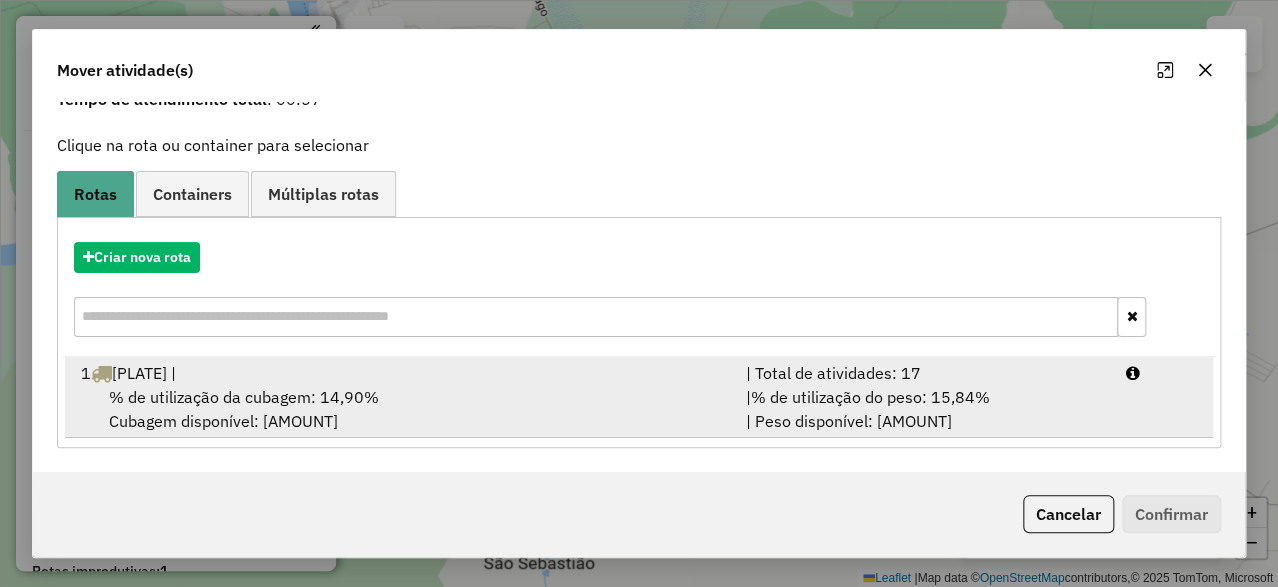 click on "% de utilização da cubagem: 14,90%" at bounding box center (244, 397) 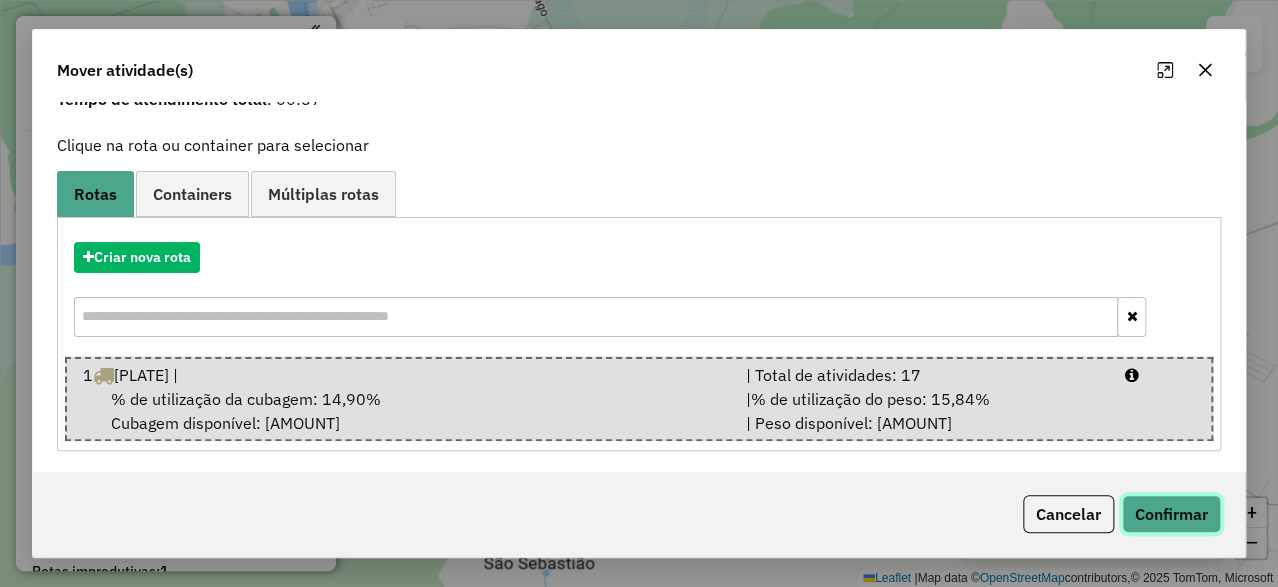 click on "Confirmar" 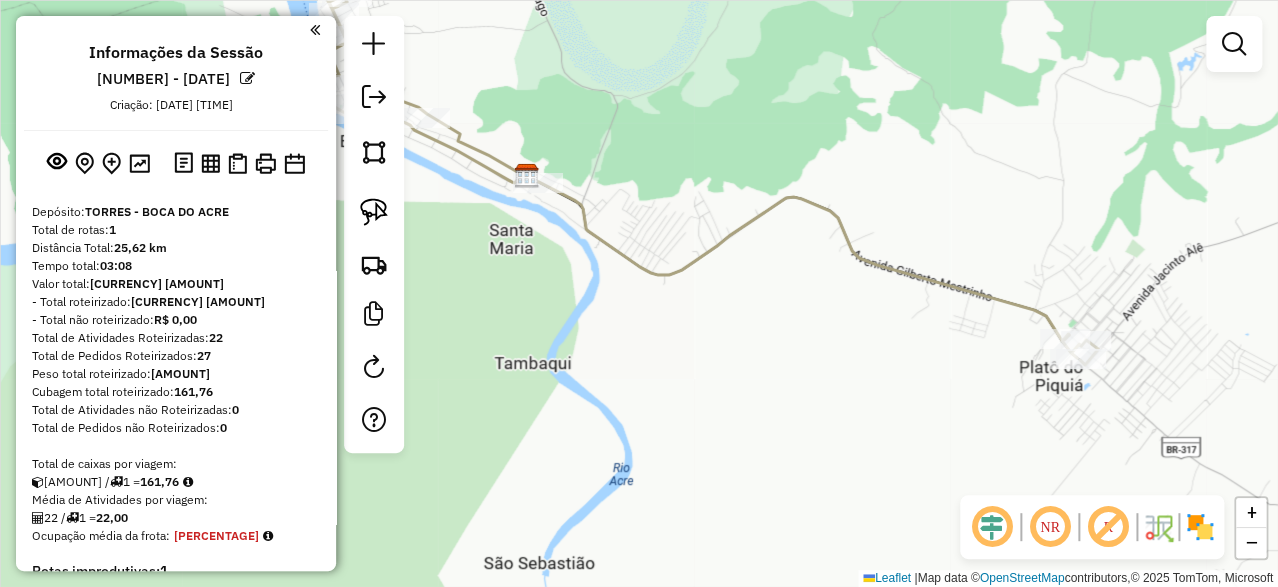 scroll, scrollTop: 0, scrollLeft: 0, axis: both 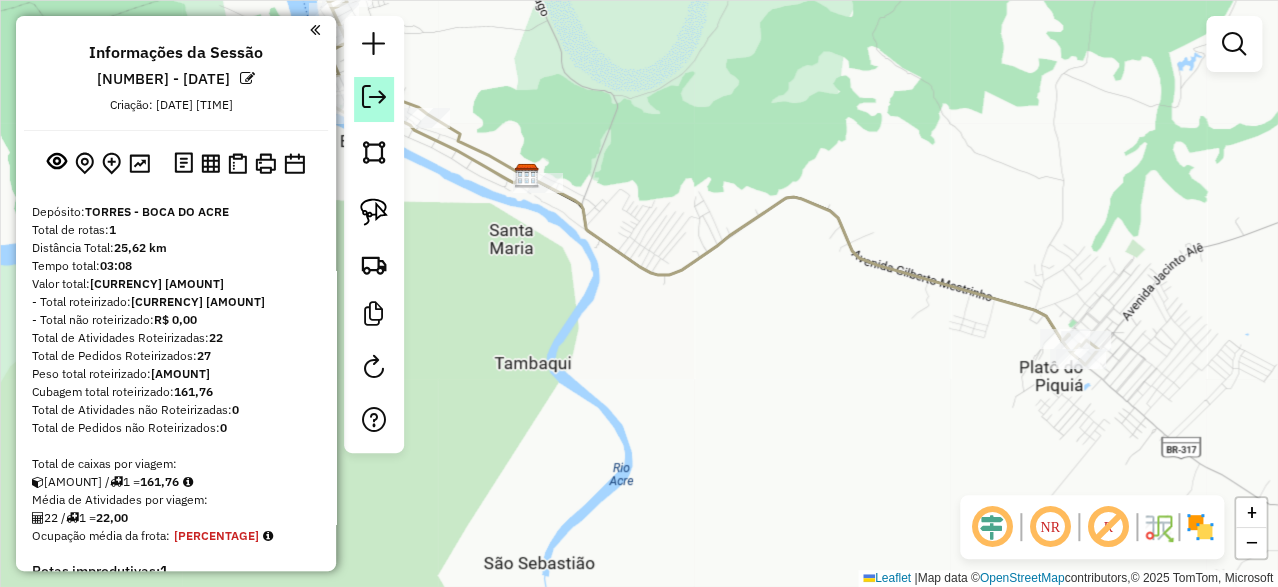 click 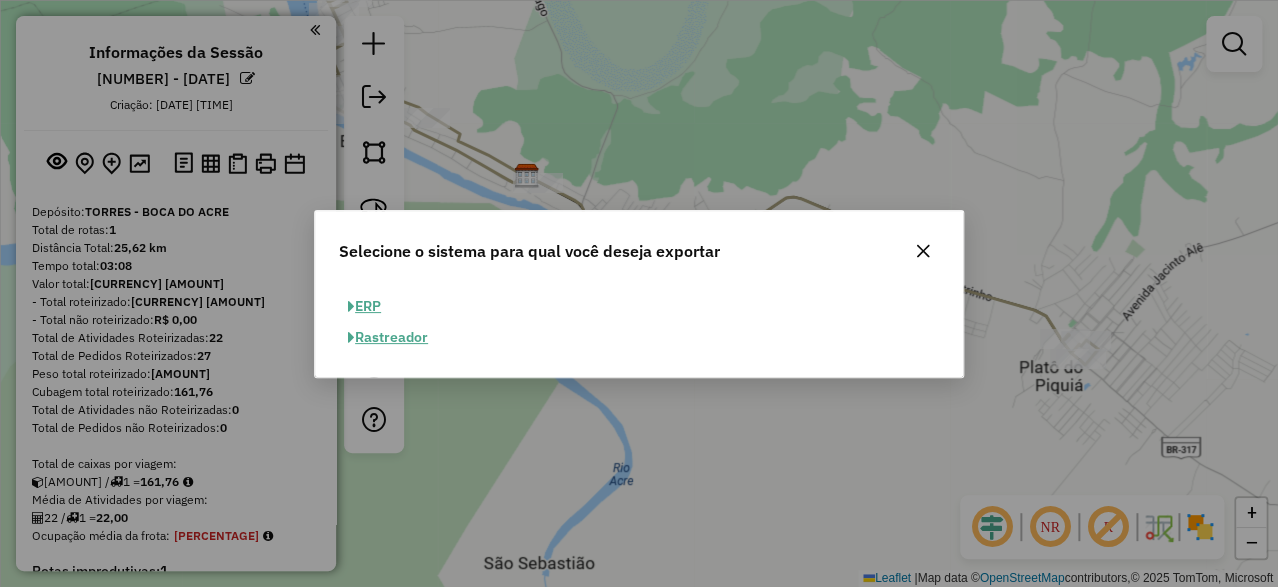 click on "ERP" 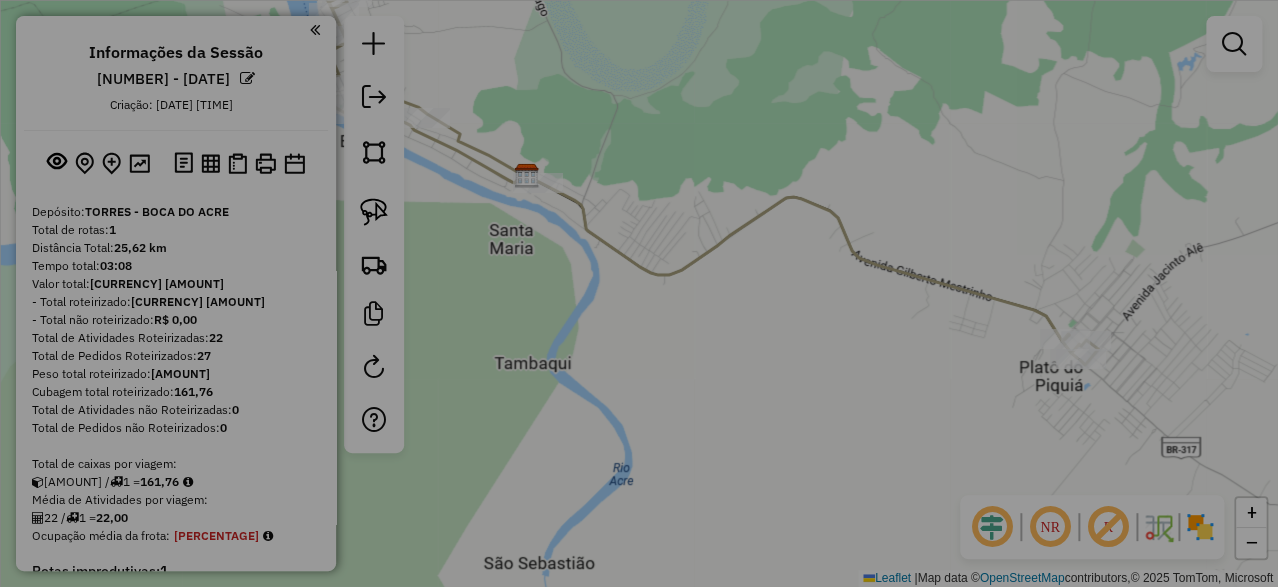 select on "**" 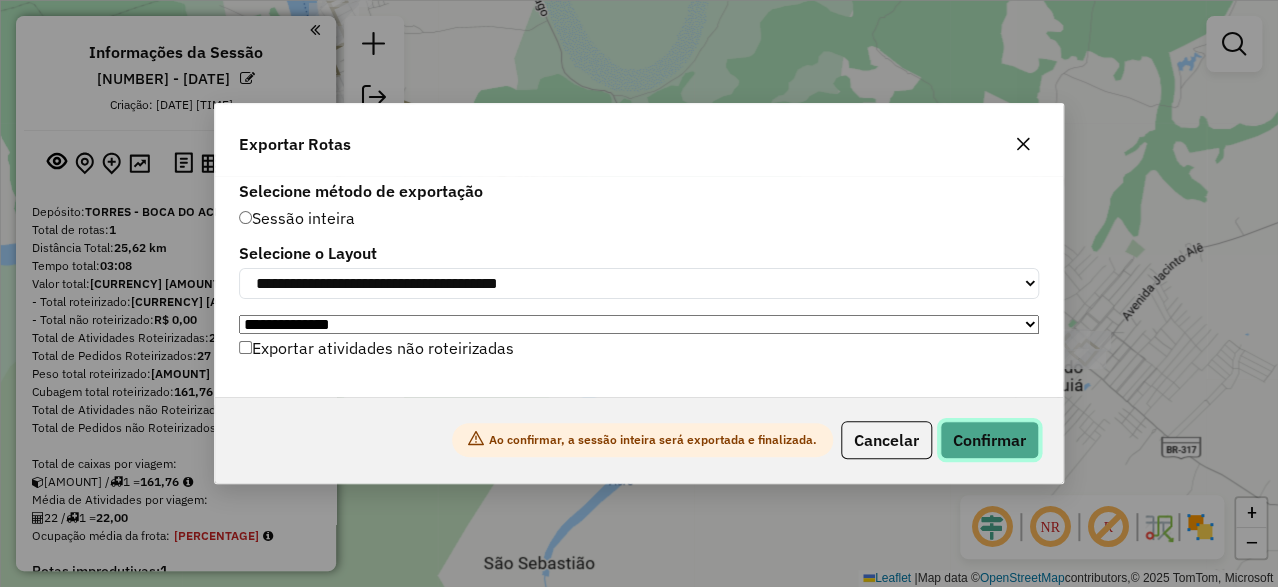 click on "Confirmar" 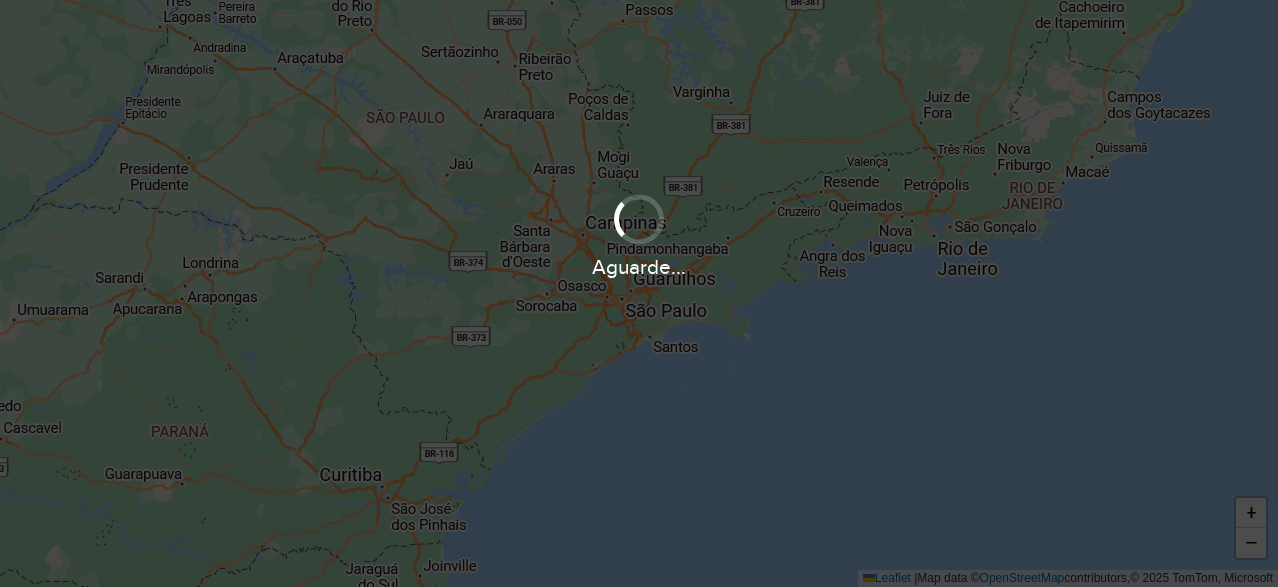 scroll, scrollTop: 0, scrollLeft: 0, axis: both 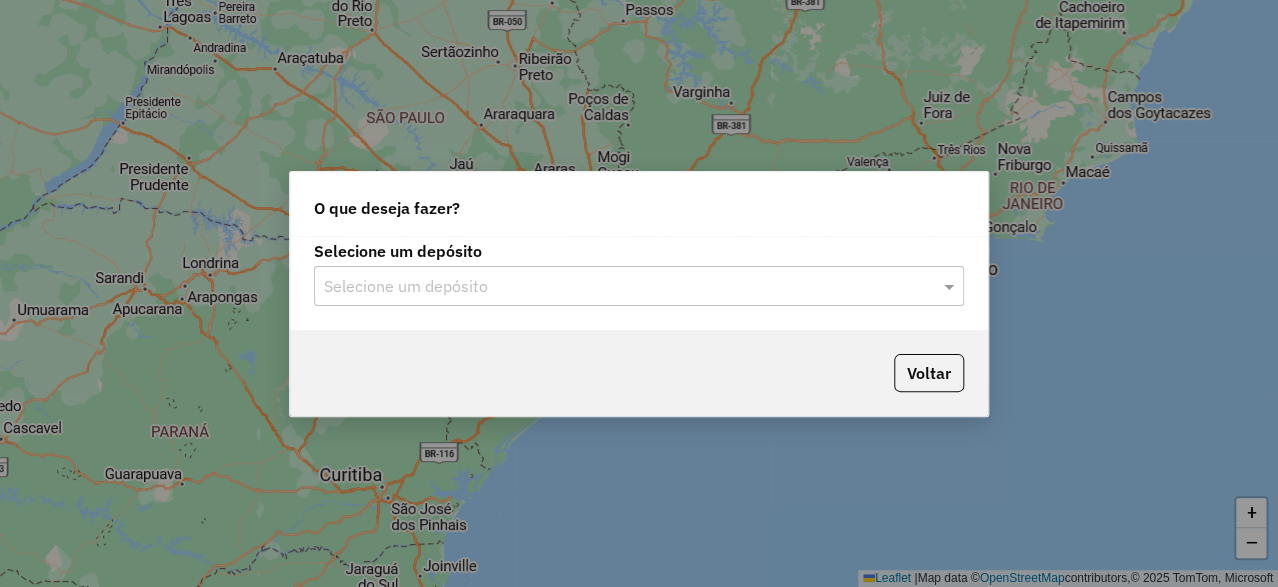 click 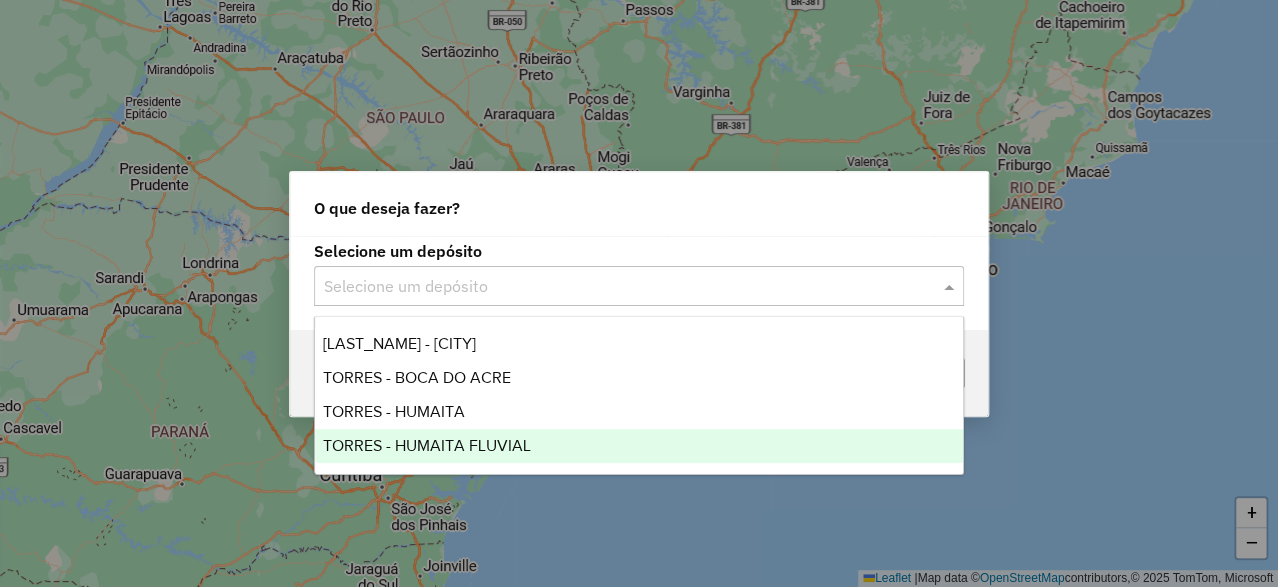 click on "TORRES - HUMAITA FLUVIAL" at bounding box center [427, 445] 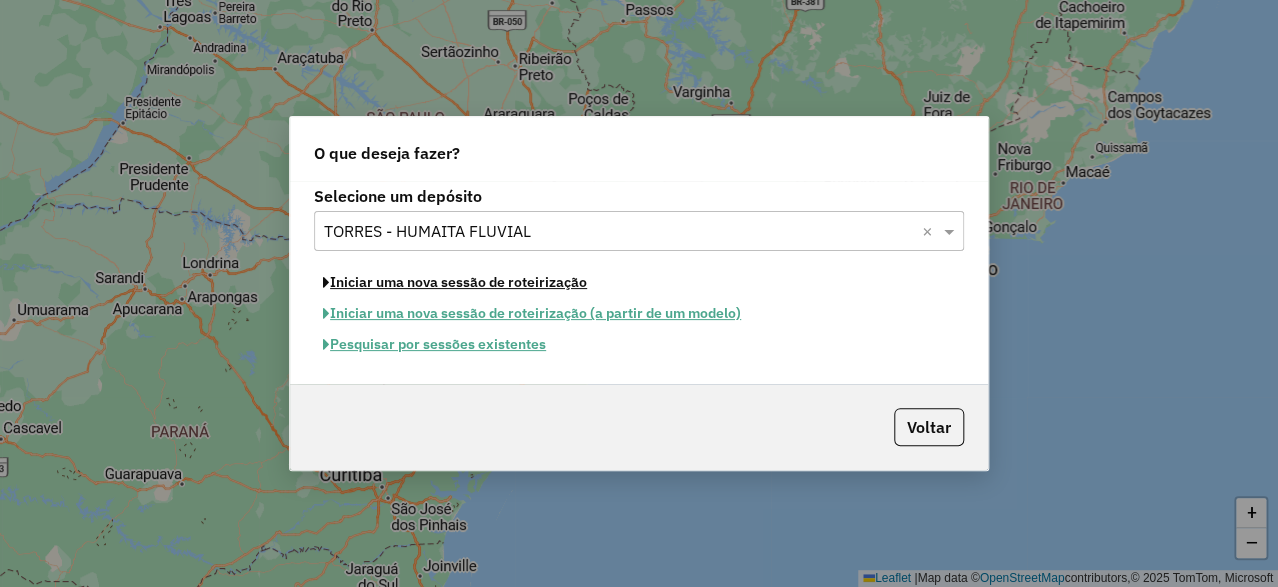 click on "Iniciar uma nova sessão de roteirização" 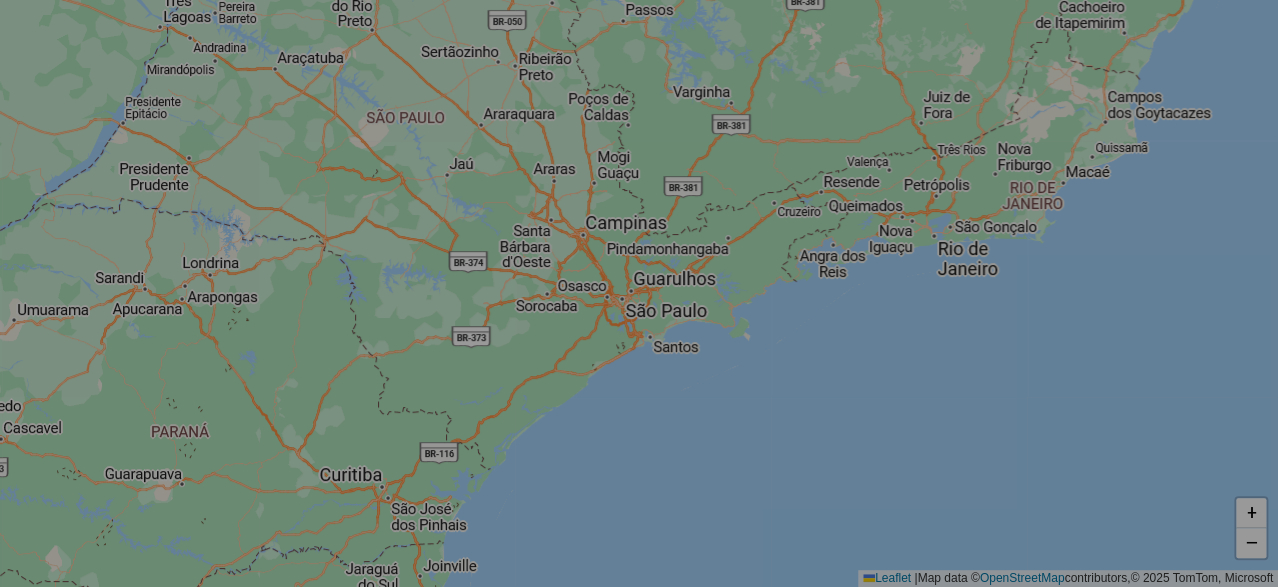select on "*" 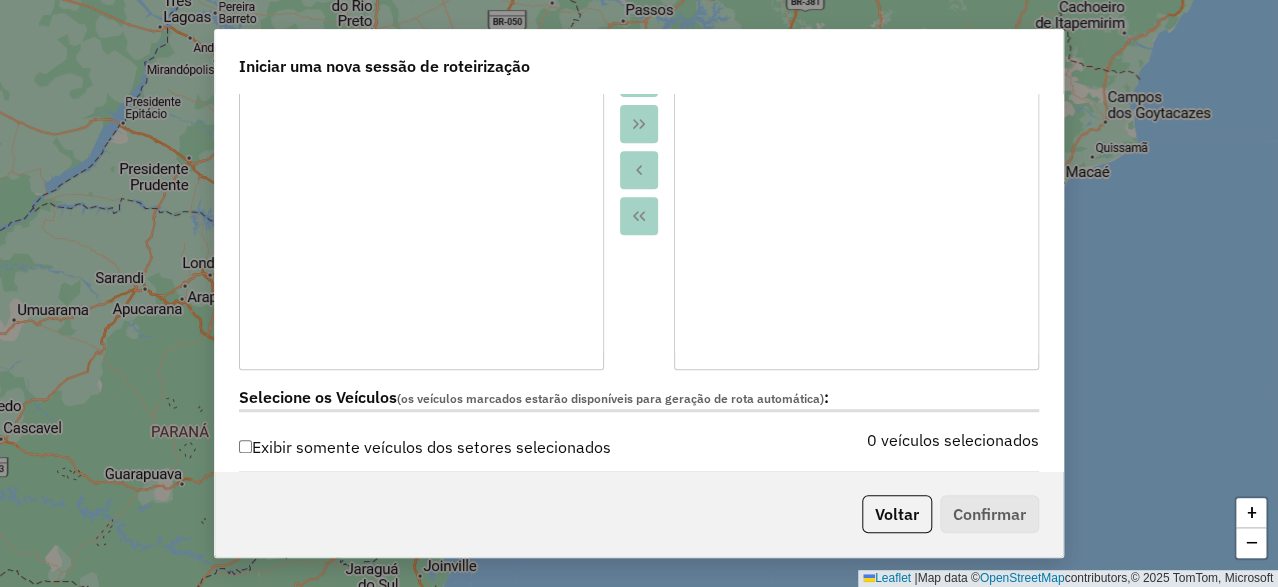 scroll, scrollTop: 600, scrollLeft: 0, axis: vertical 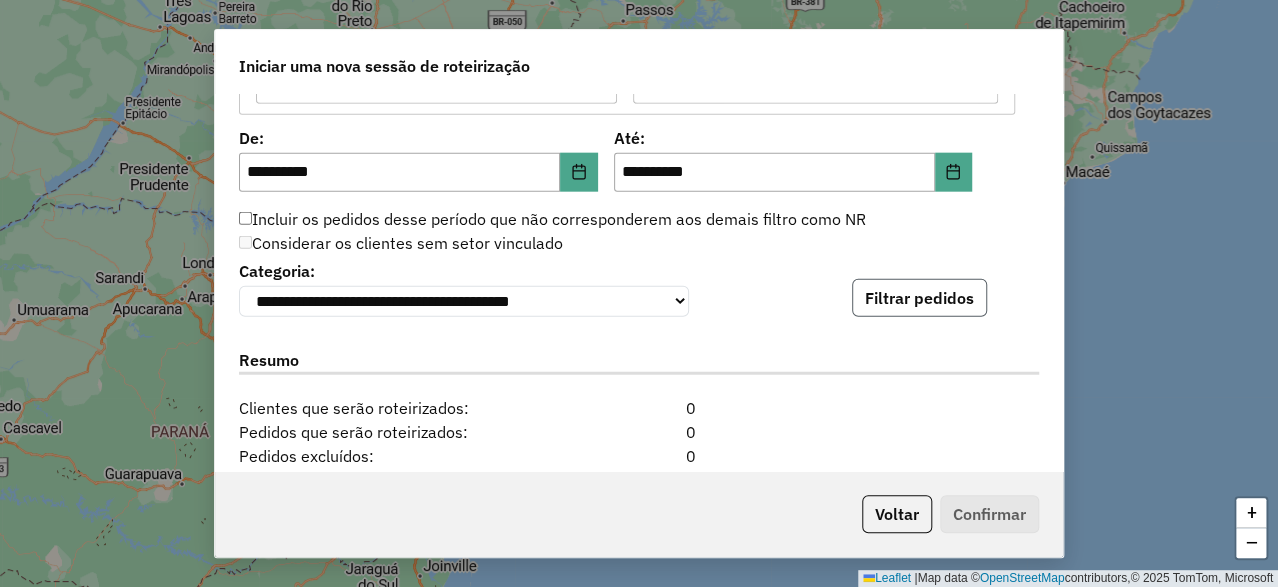 click on "Filtrar pedidos" 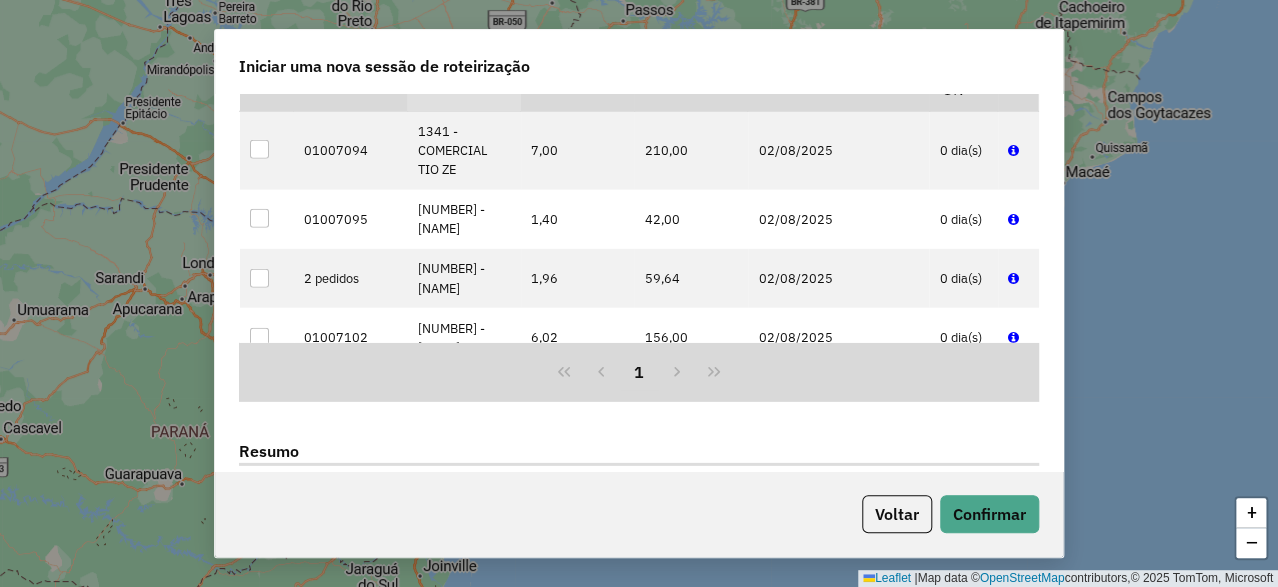 scroll, scrollTop: 2572, scrollLeft: 0, axis: vertical 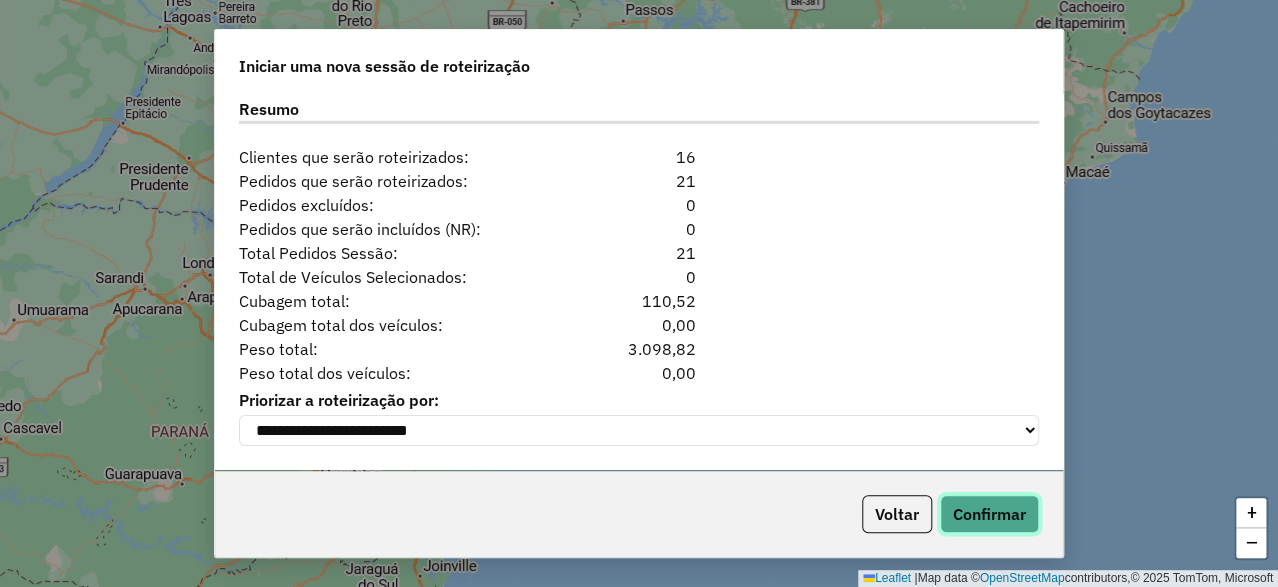 click on "Confirmar" 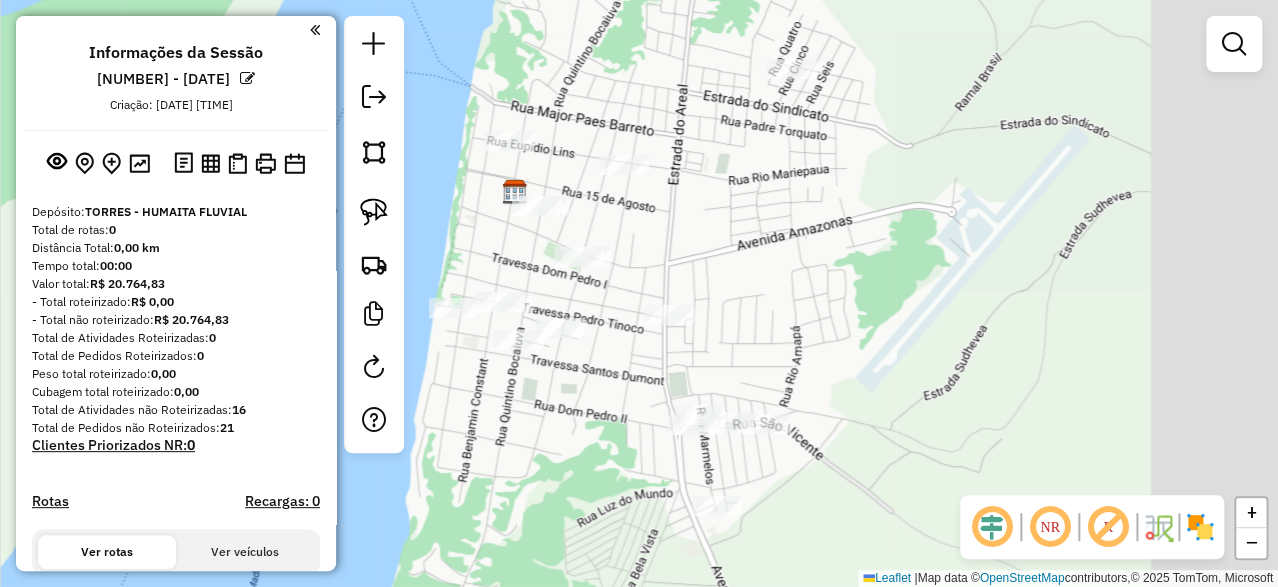 drag, startPoint x: 957, startPoint y: 255, endPoint x: 808, endPoint y: 257, distance: 149.01343 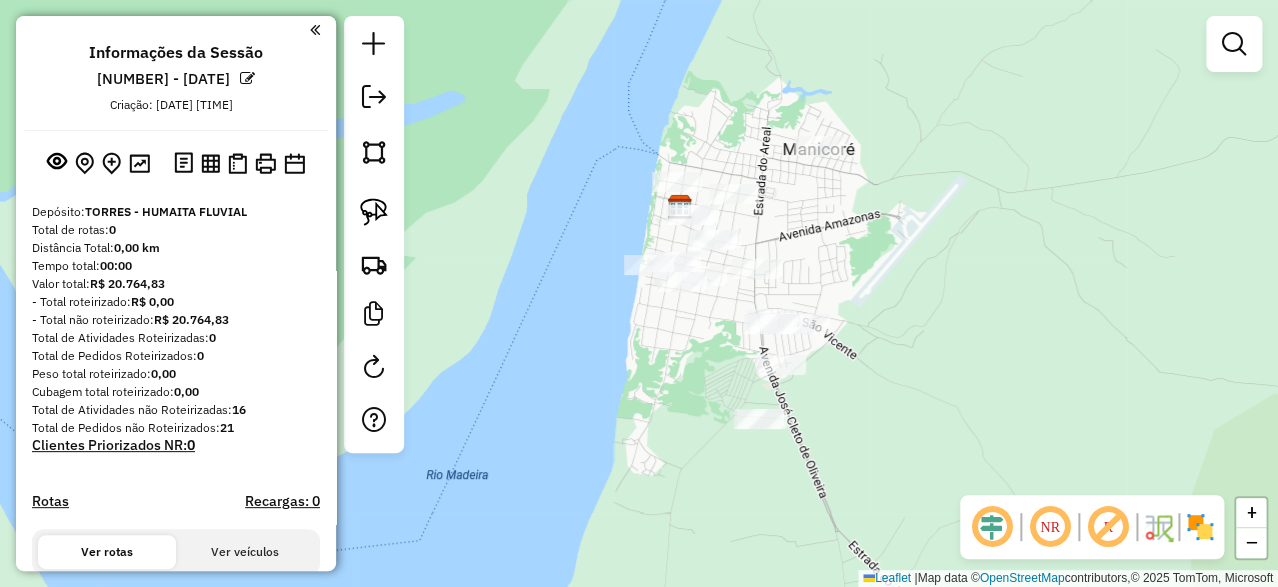 drag, startPoint x: 779, startPoint y: 247, endPoint x: 816, endPoint y: 231, distance: 40.311287 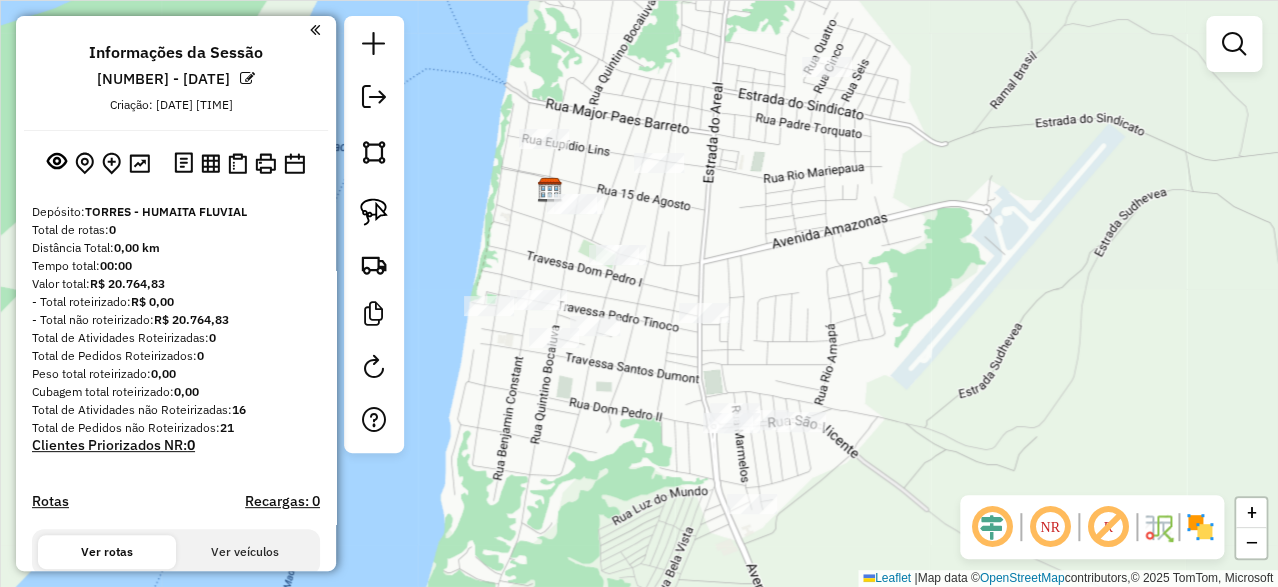 click on "Janela de atendimento Grade de atendimento Capacidade Transportadoras Veículos Cliente Pedidos  Rotas Selecione os dias de semana para filtrar as janelas de atendimento  Seg   Ter   Qua   Qui   Sex   Sáb   Dom  Informe o período da janela de atendimento: De: Até:  Filtrar exatamente a janela do cliente  Considerar janela de atendimento padrão  Selecione os dias de semana para filtrar as grades de atendimento  Seg   Ter   Qua   Qui   Sex   Sáb   Dom   Considerar clientes sem dia de atendimento cadastrado  Clientes fora do dia de atendimento selecionado Filtrar as atividades entre os valores definidos abaixo:  Peso mínimo:   Peso máximo:   Cubagem mínima:   Cubagem máxima:   De:   Até:  Filtrar as atividades entre o tempo de atendimento definido abaixo:  De:   Até:   Considerar capacidade total dos clientes não roteirizados Transportadora: Selecione um ou mais itens Tipo de veículo: Selecione um ou mais itens Veículo: Selecione um ou mais itens Motorista: Selecione um ou mais itens Nome: Rótulo:" 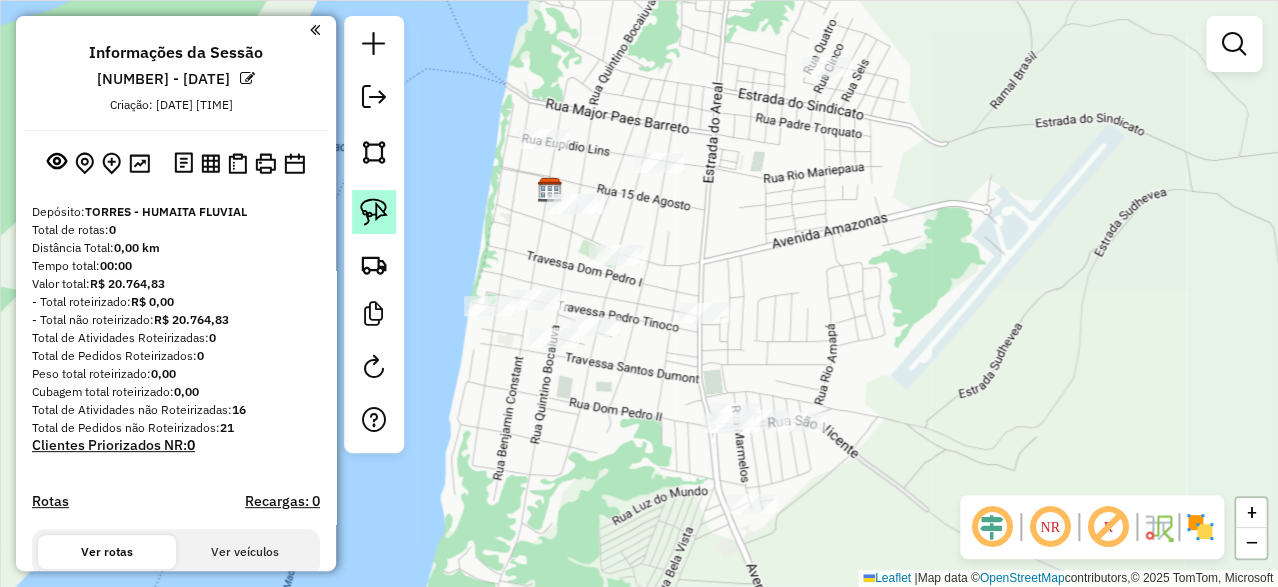 click 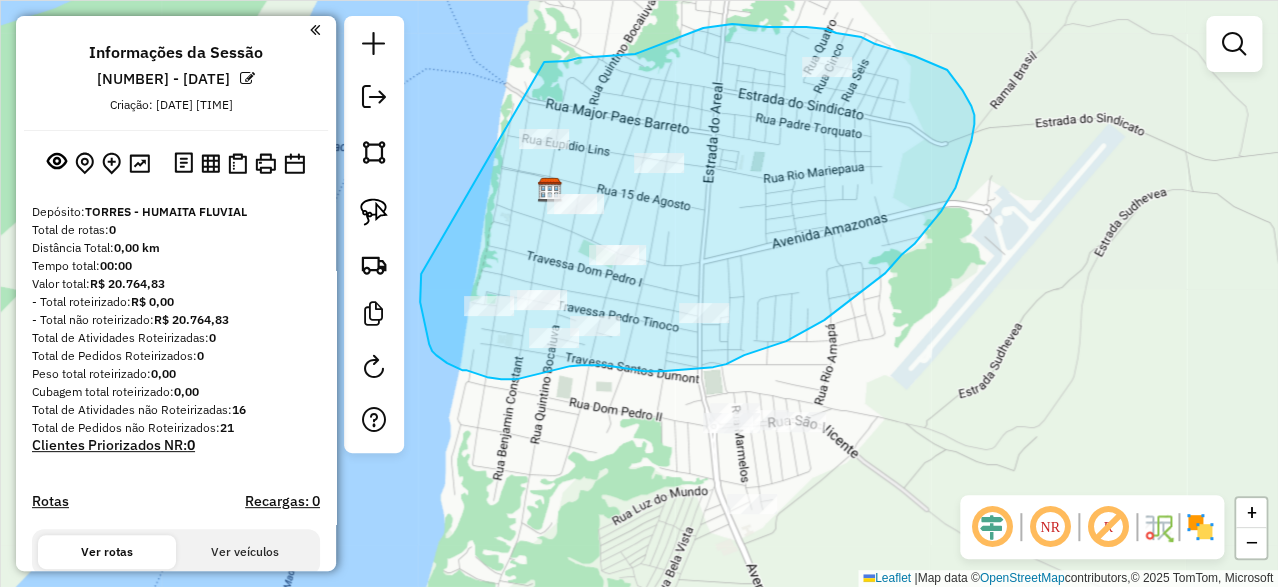 drag, startPoint x: 421, startPoint y: 274, endPoint x: 535, endPoint y: 62, distance: 240.70729 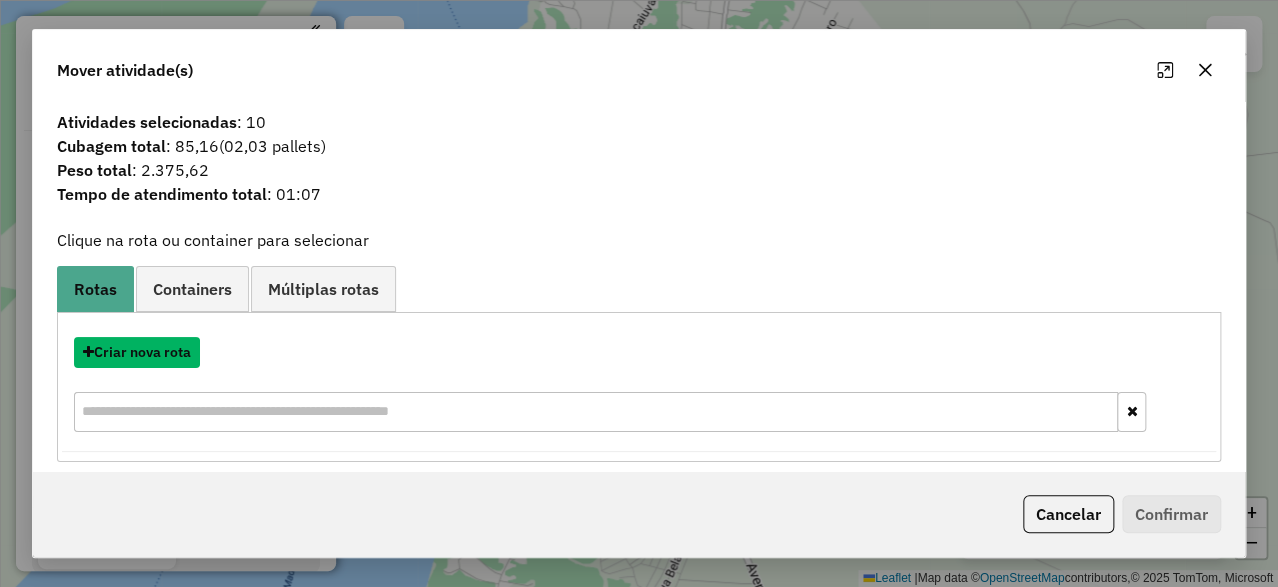 click on "Criar nova rota" at bounding box center (137, 352) 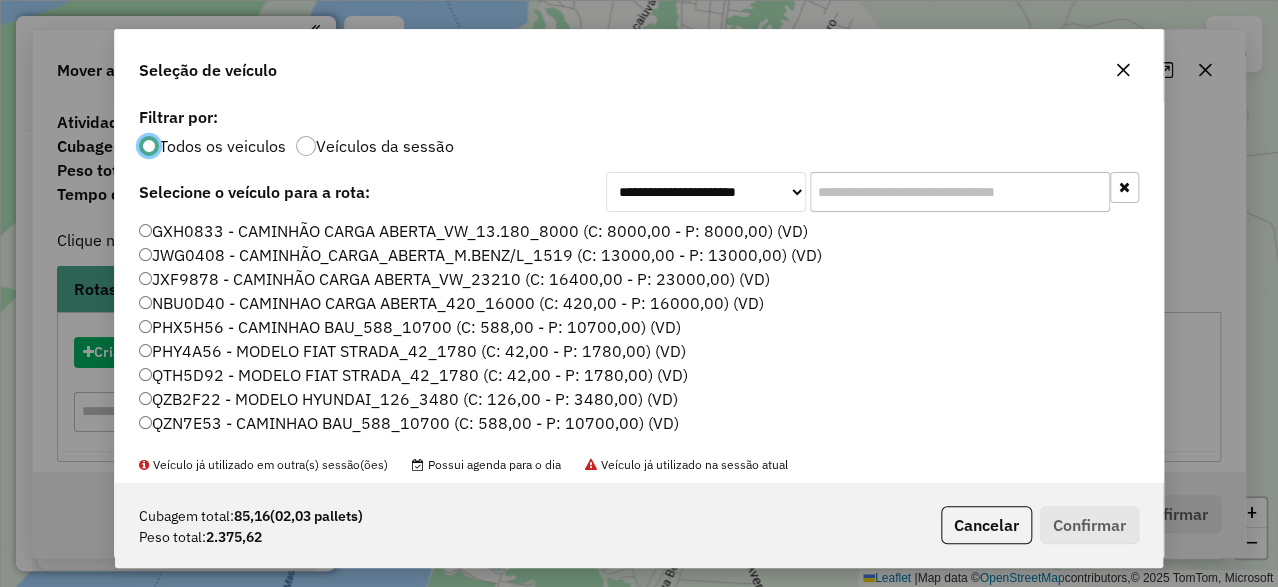scroll, scrollTop: 11, scrollLeft: 5, axis: both 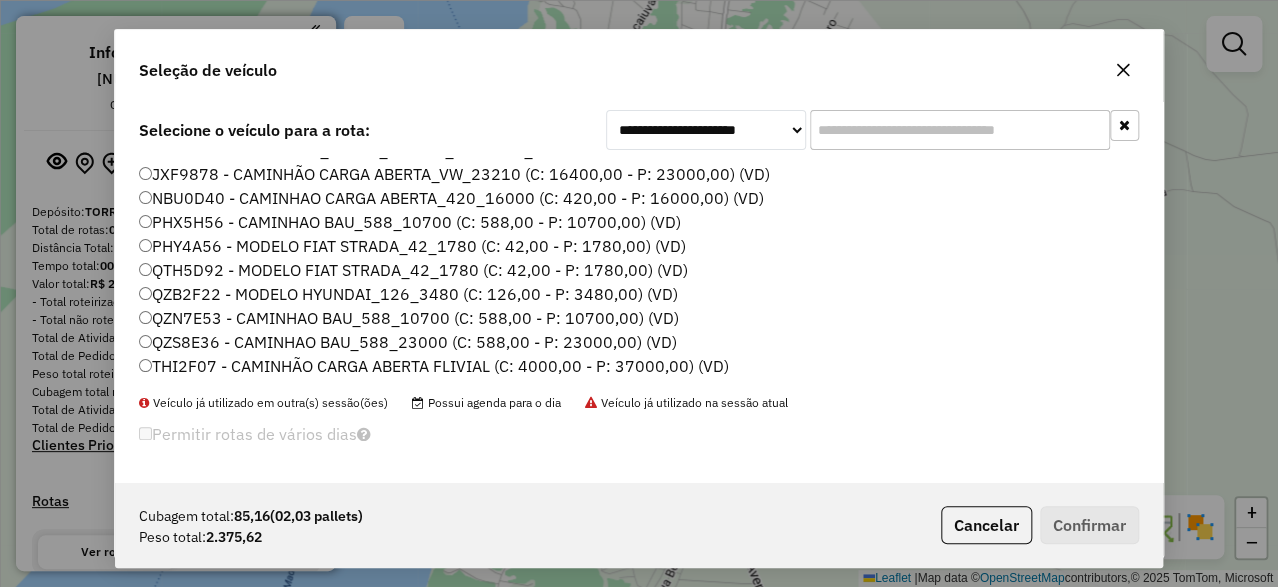drag, startPoint x: 267, startPoint y: 363, endPoint x: 431, endPoint y: 382, distance: 165.09694 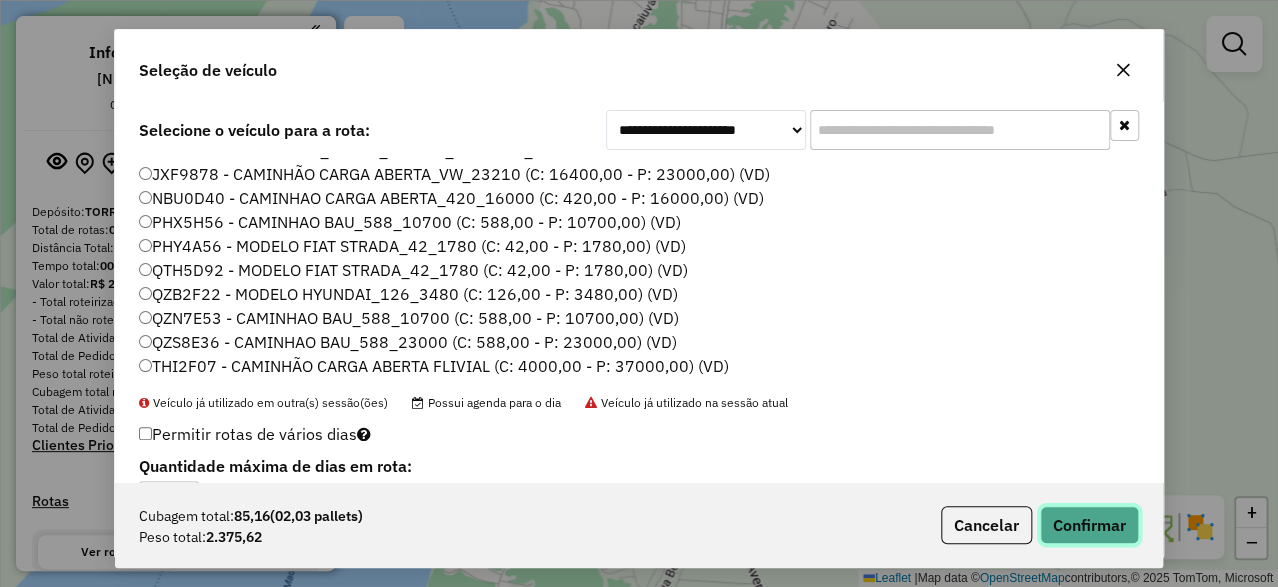 click on "Confirmar" 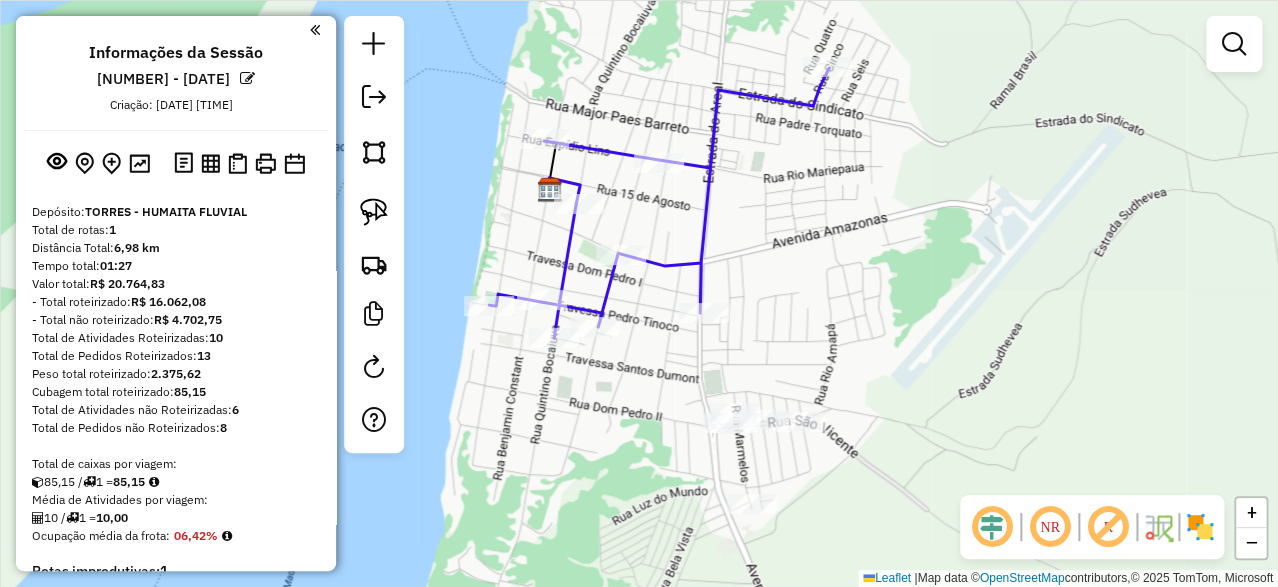 scroll, scrollTop: 0, scrollLeft: 0, axis: both 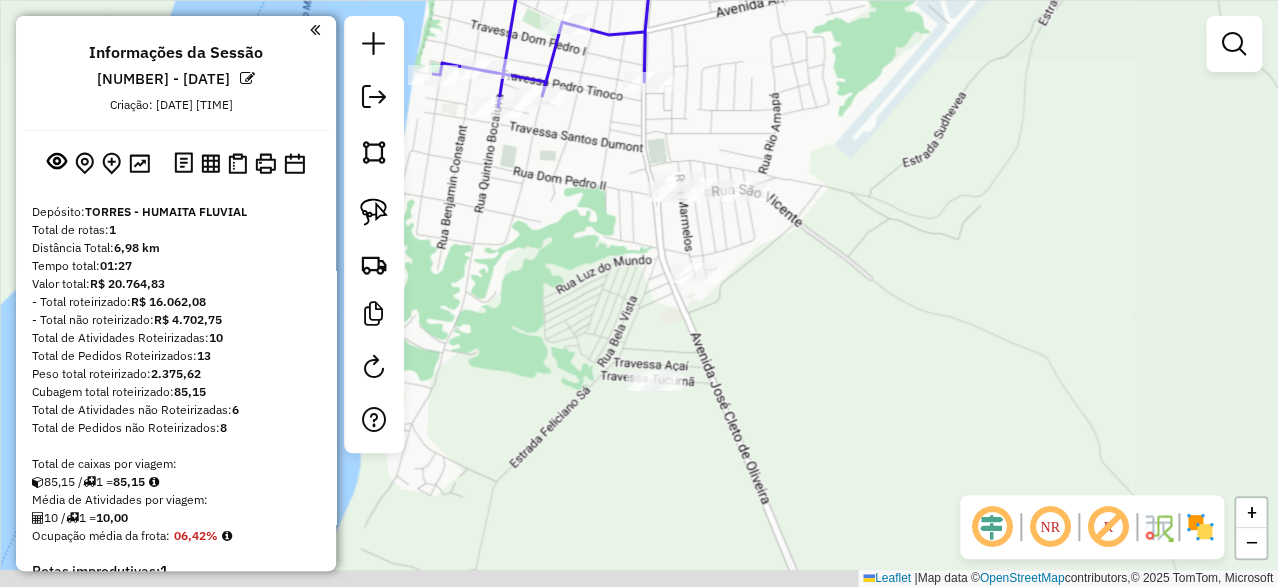 drag, startPoint x: 940, startPoint y: 348, endPoint x: 892, endPoint y: 104, distance: 248.6765 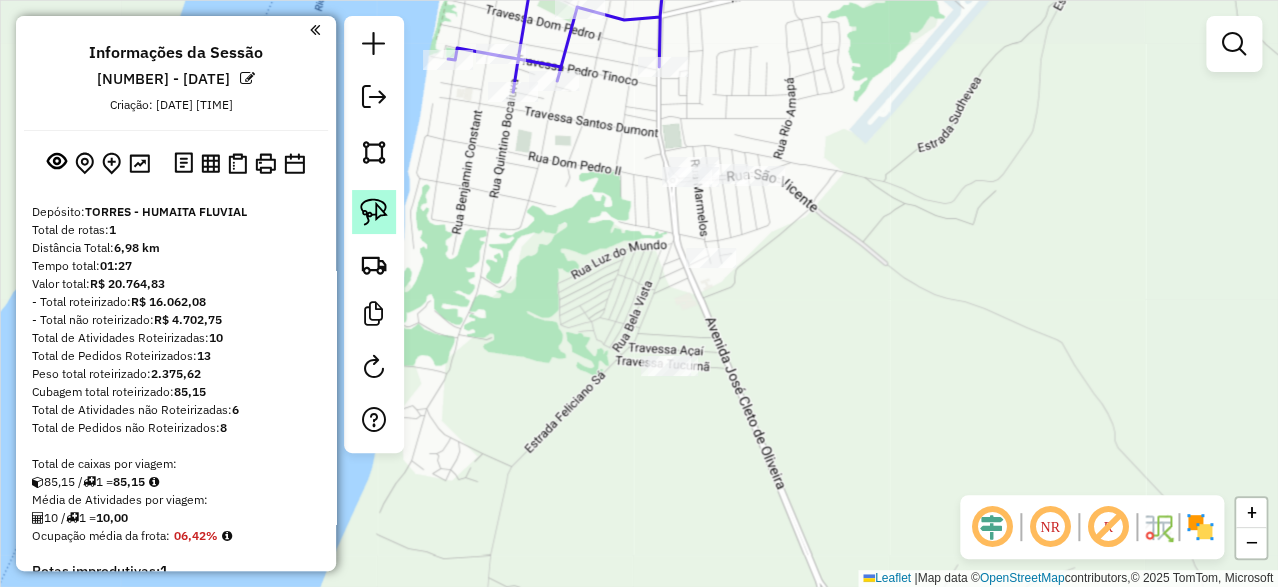 click 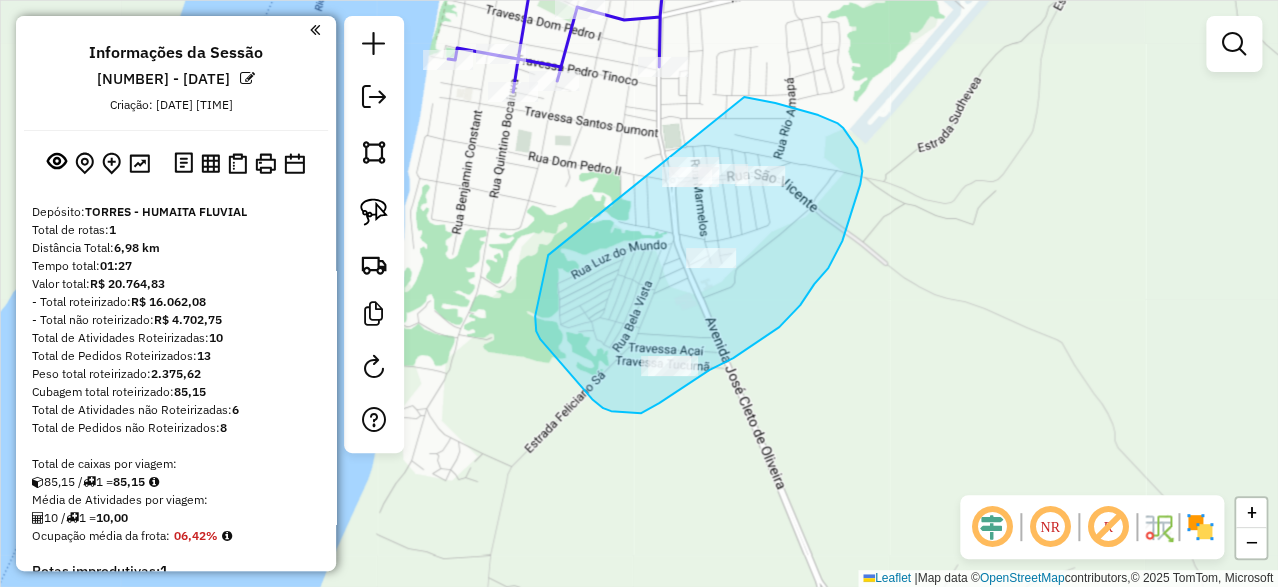 drag, startPoint x: 538, startPoint y: 298, endPoint x: 744, endPoint y: 96, distance: 288.51343 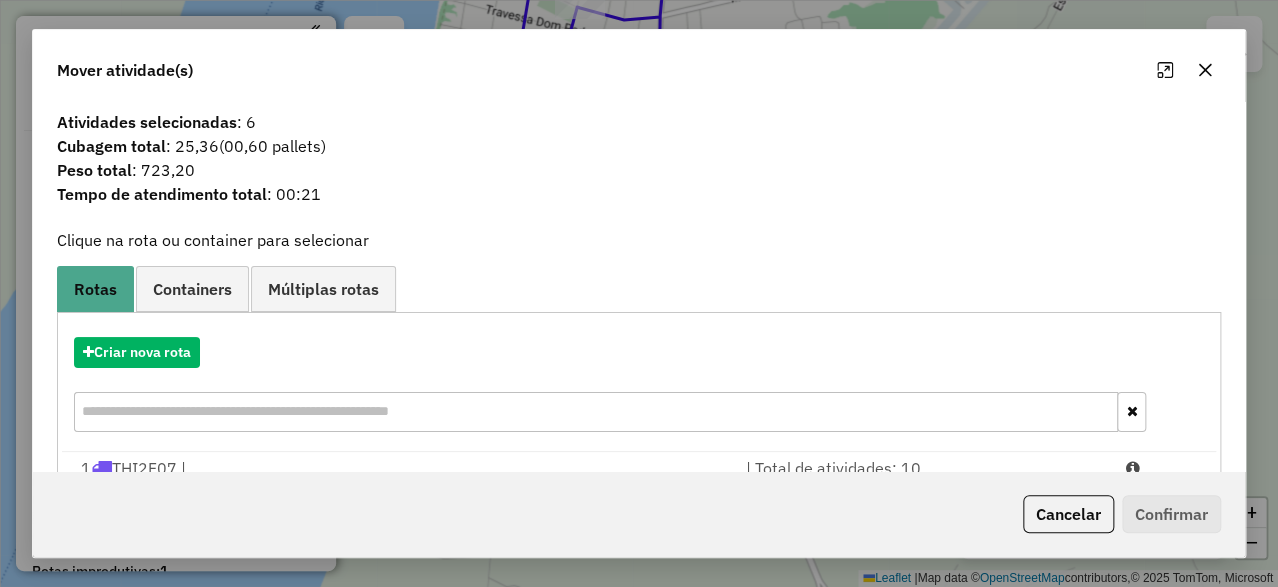 scroll, scrollTop: 95, scrollLeft: 0, axis: vertical 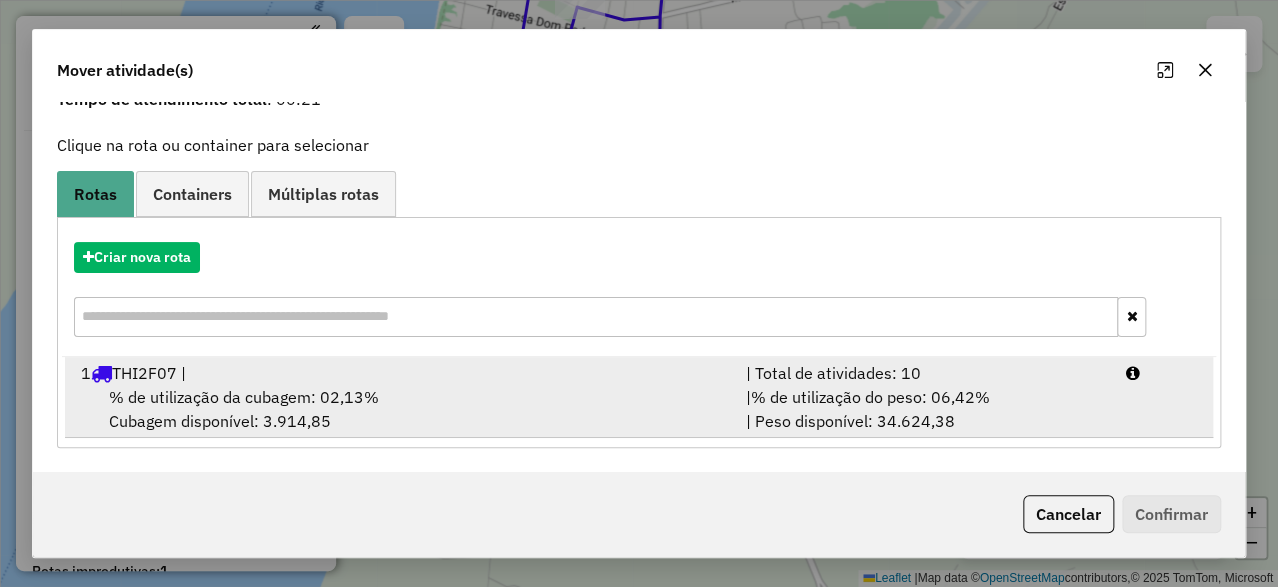 click on "% de utilização da cubagem: 02,13%  Cubagem disponível: 3.914,85" at bounding box center (401, 409) 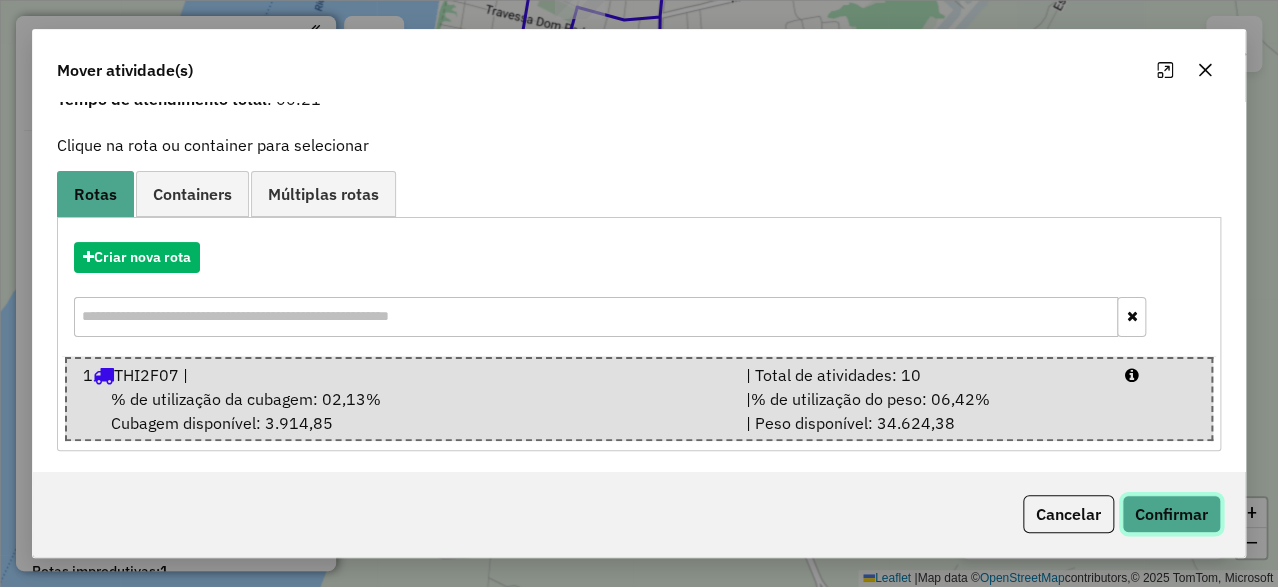 click on "Confirmar" 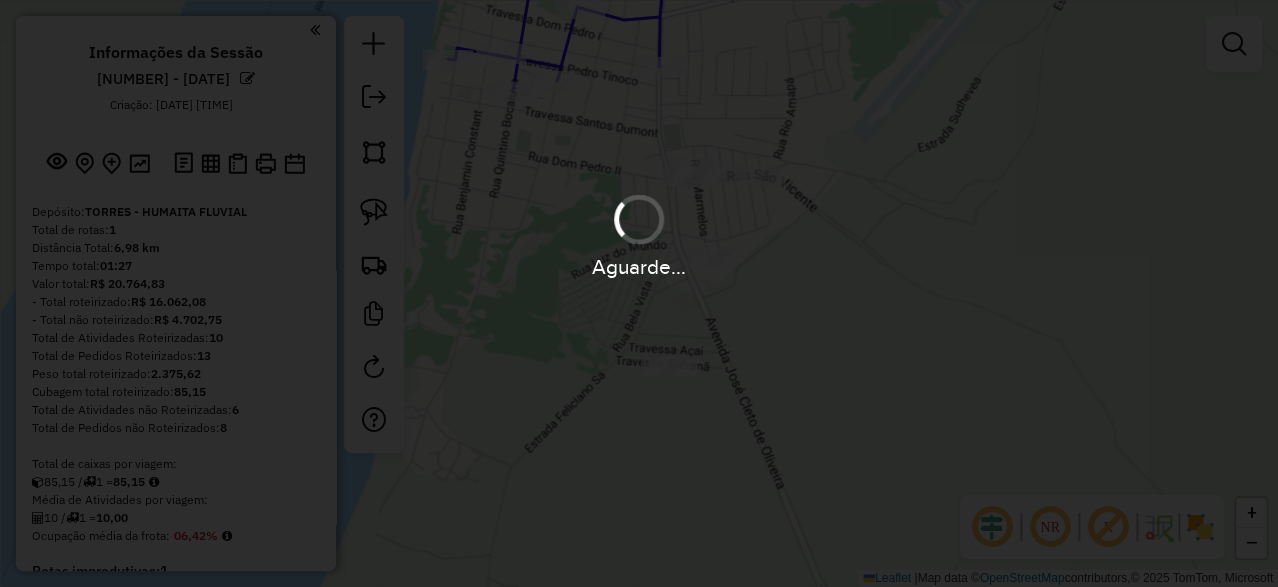 scroll, scrollTop: 0, scrollLeft: 0, axis: both 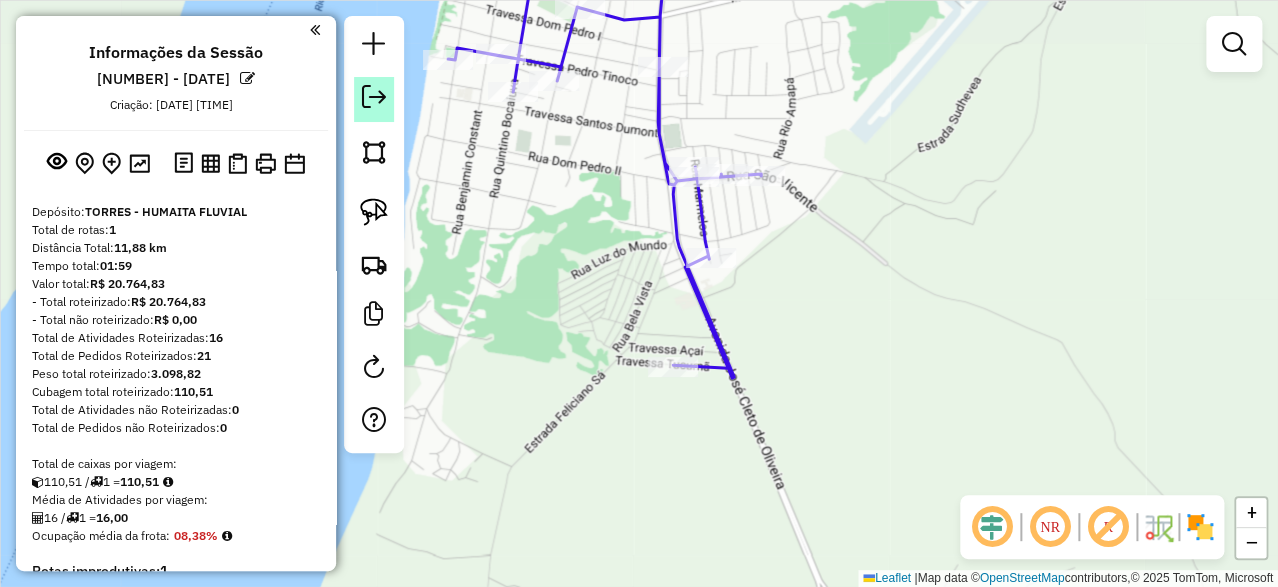 click 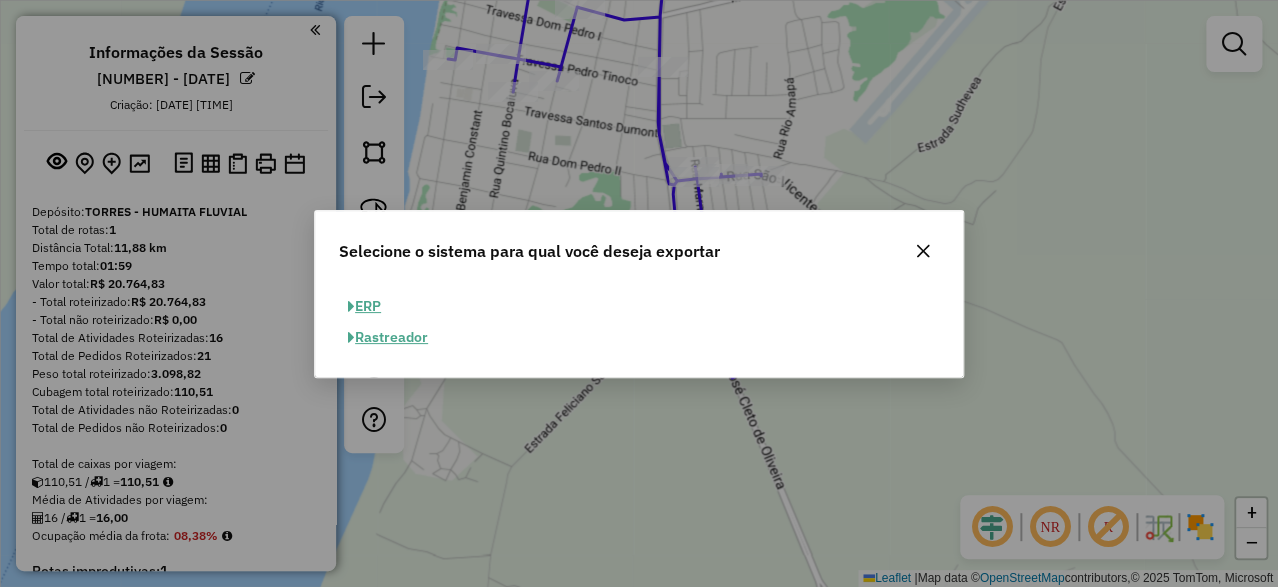 click on "ERP" 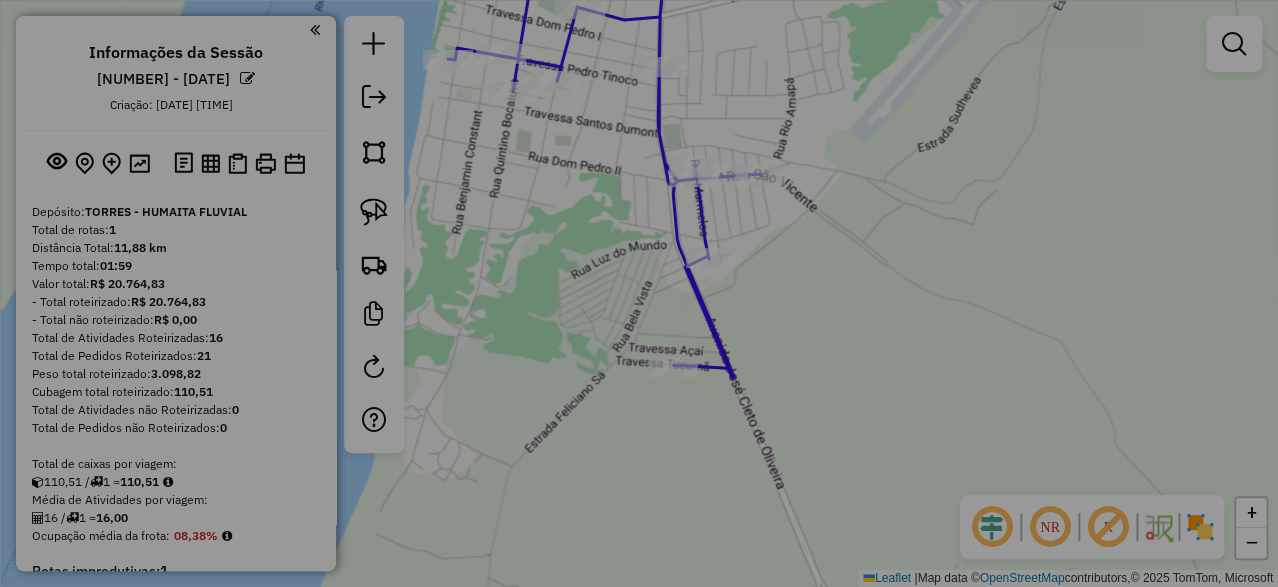 select on "**" 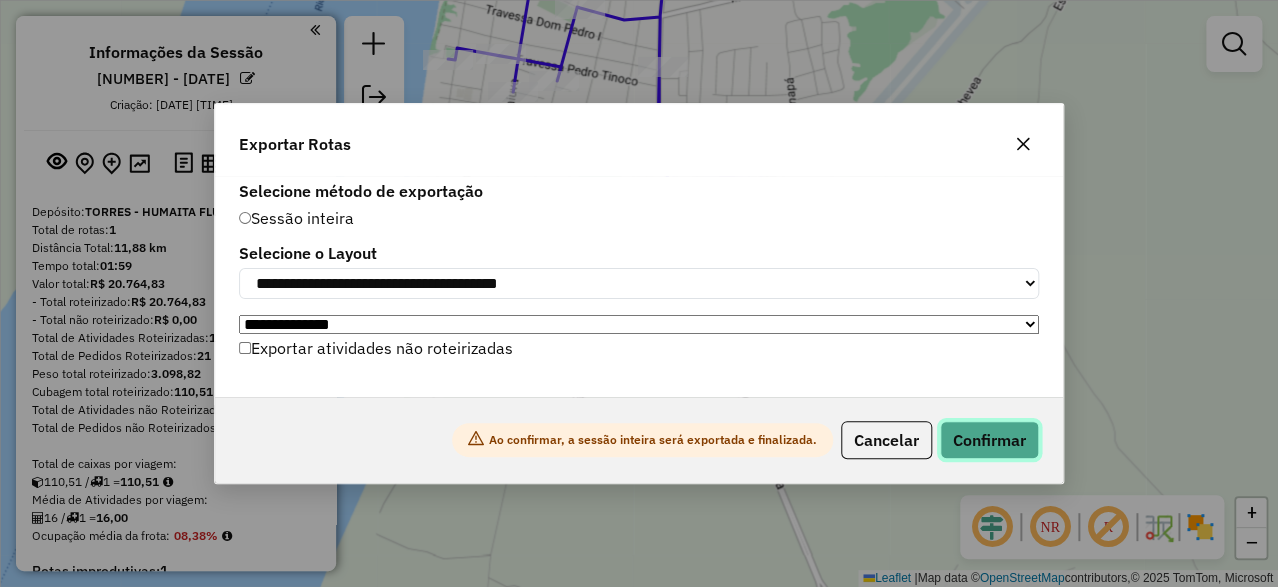 click on "Confirmar" 